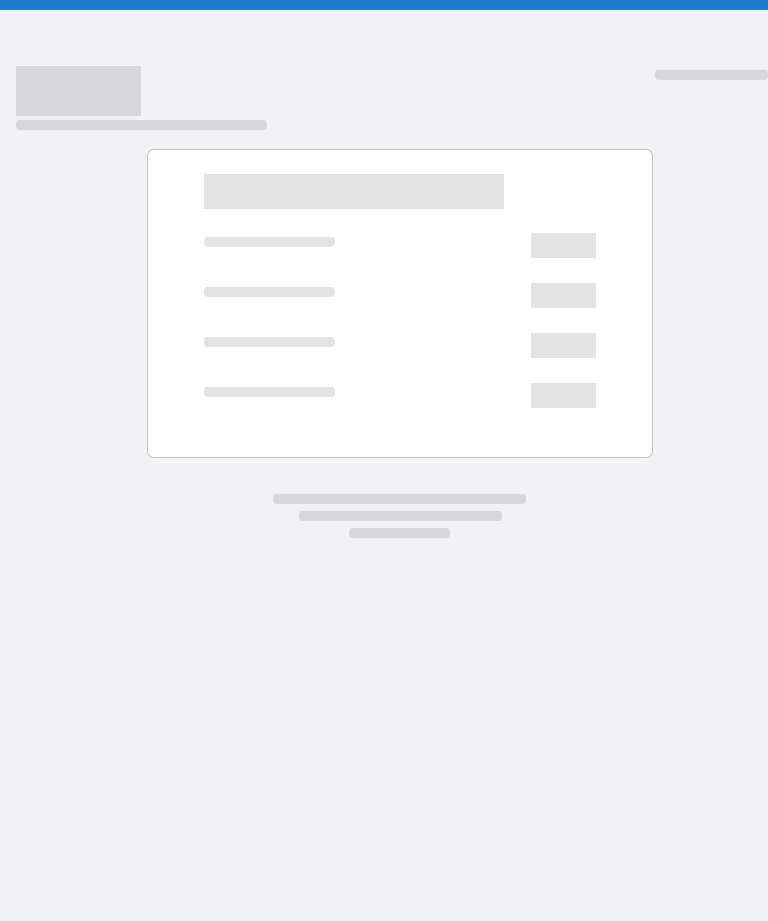 scroll, scrollTop: 0, scrollLeft: 0, axis: both 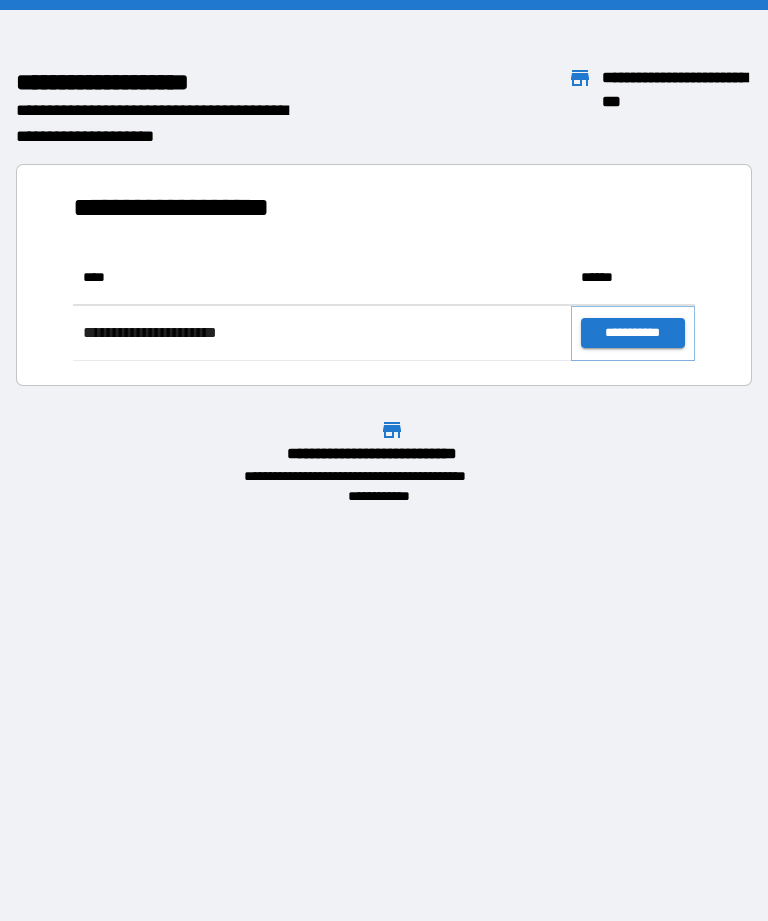 click on "**********" at bounding box center [633, 333] 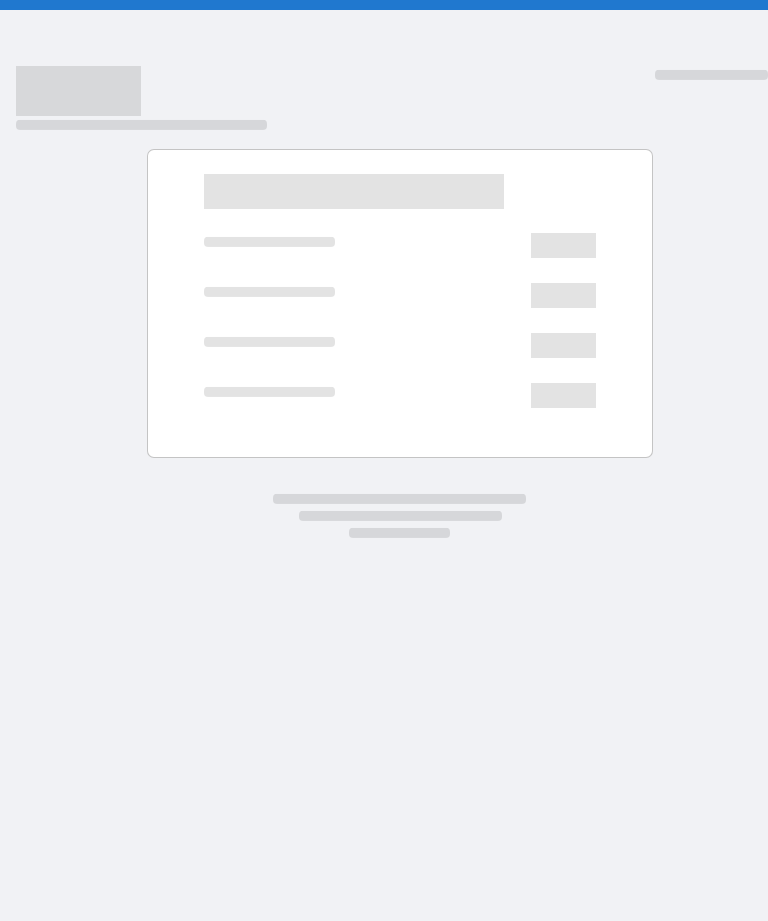 scroll, scrollTop: 0, scrollLeft: 0, axis: both 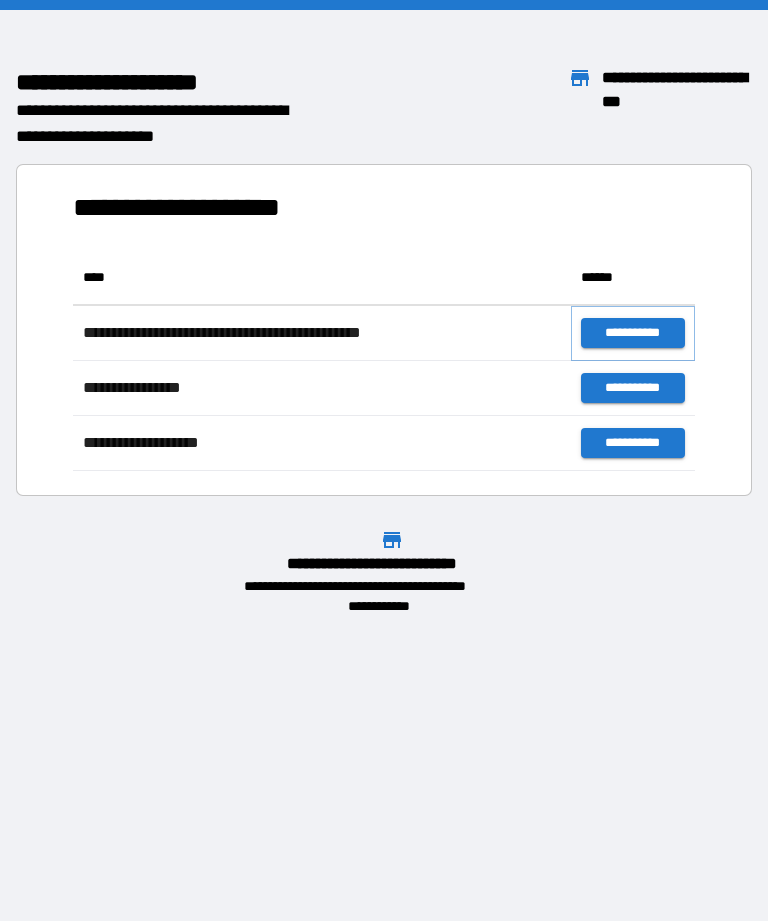click on "**********" at bounding box center (633, 333) 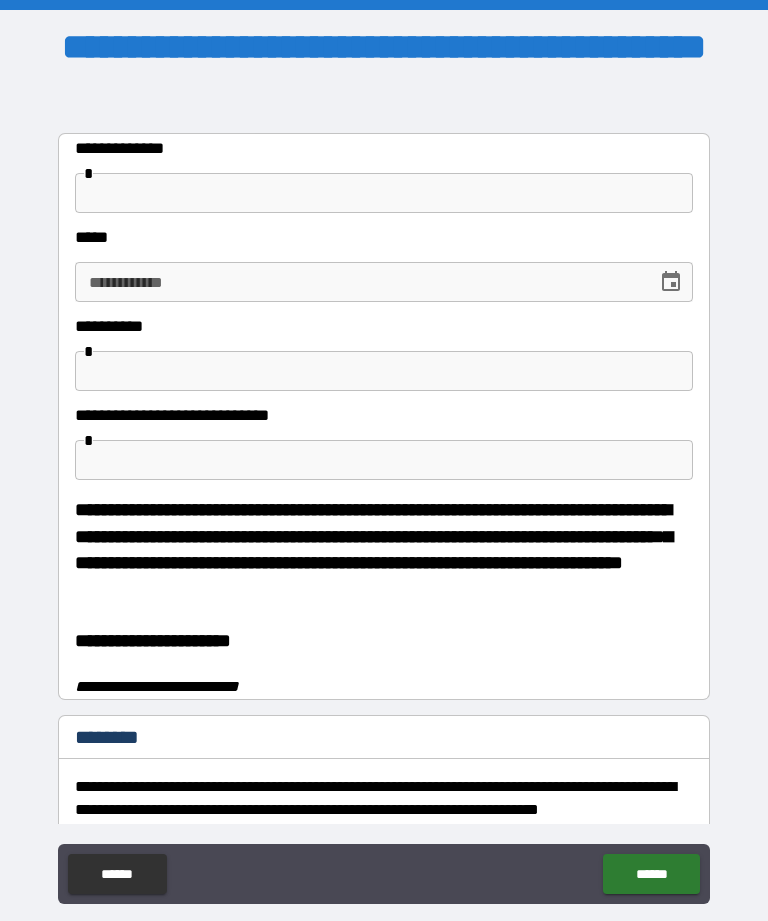 click at bounding box center (384, 371) 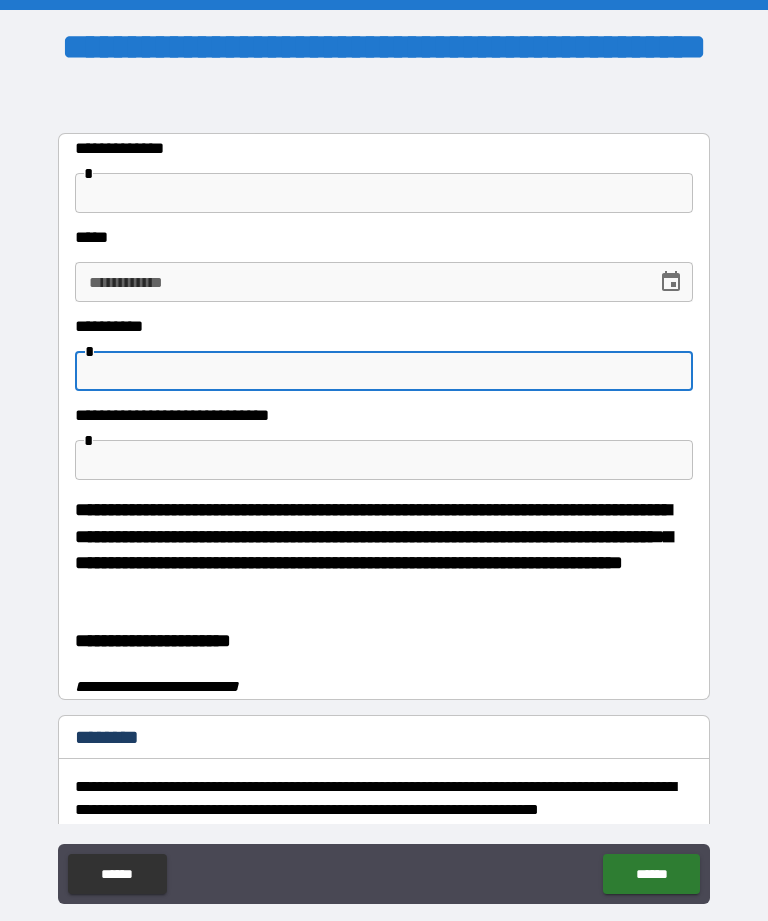 click on "**********" at bounding box center (384, 356) 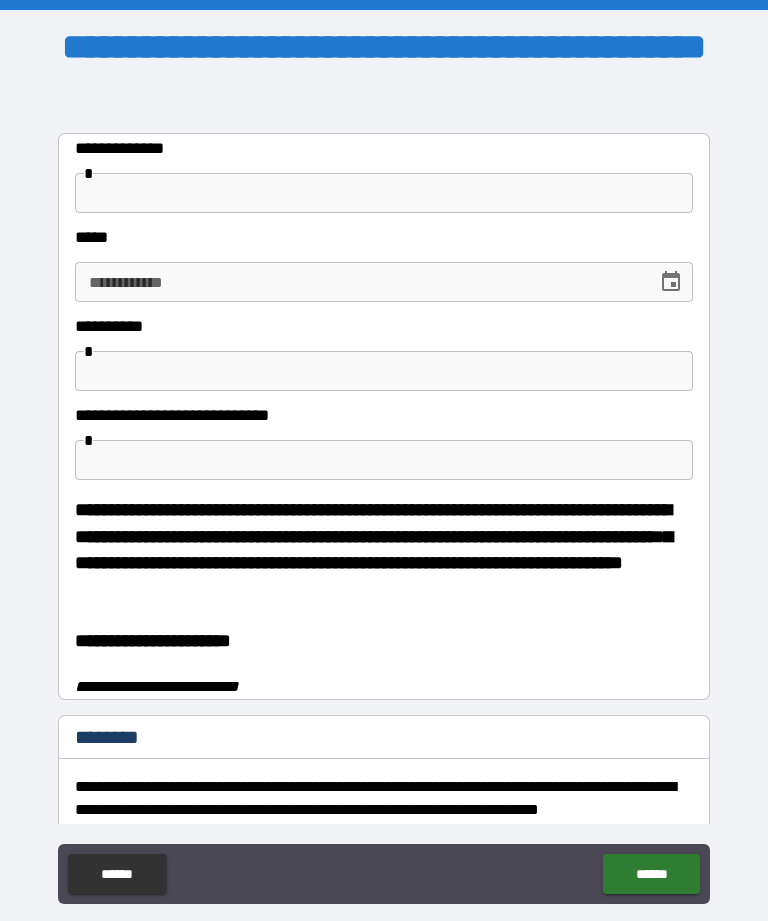 click at bounding box center (384, 371) 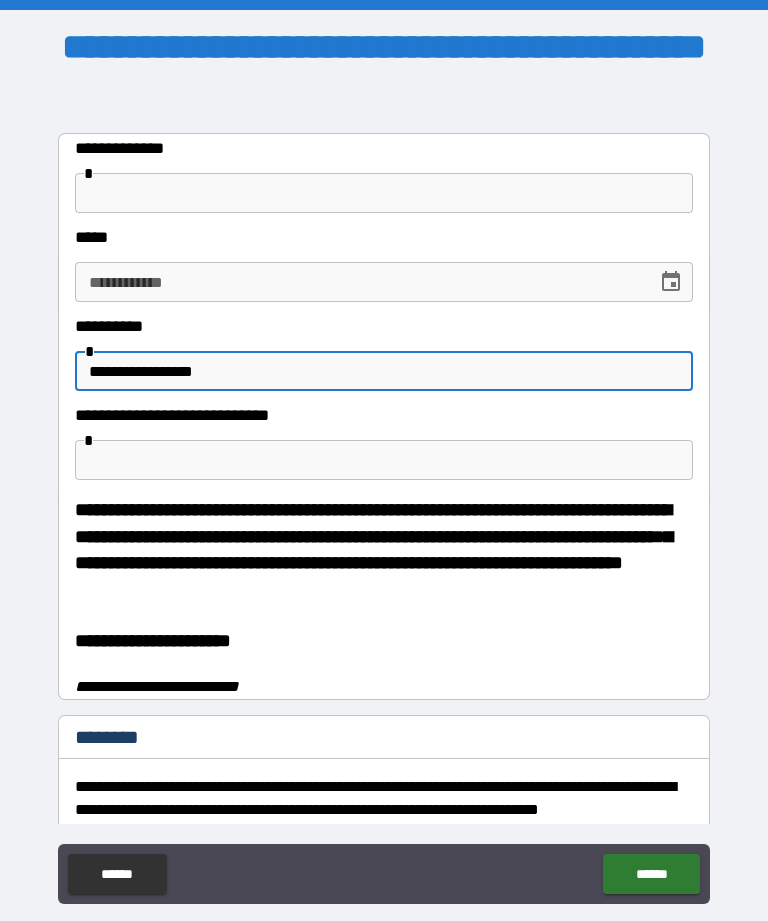 type on "**********" 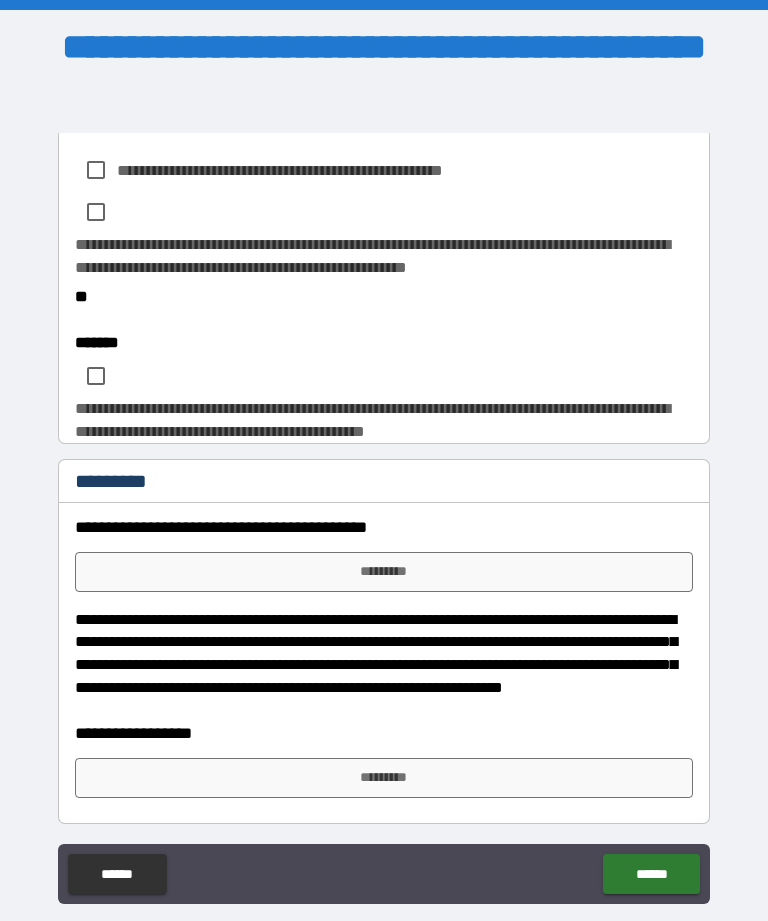 type on "**" 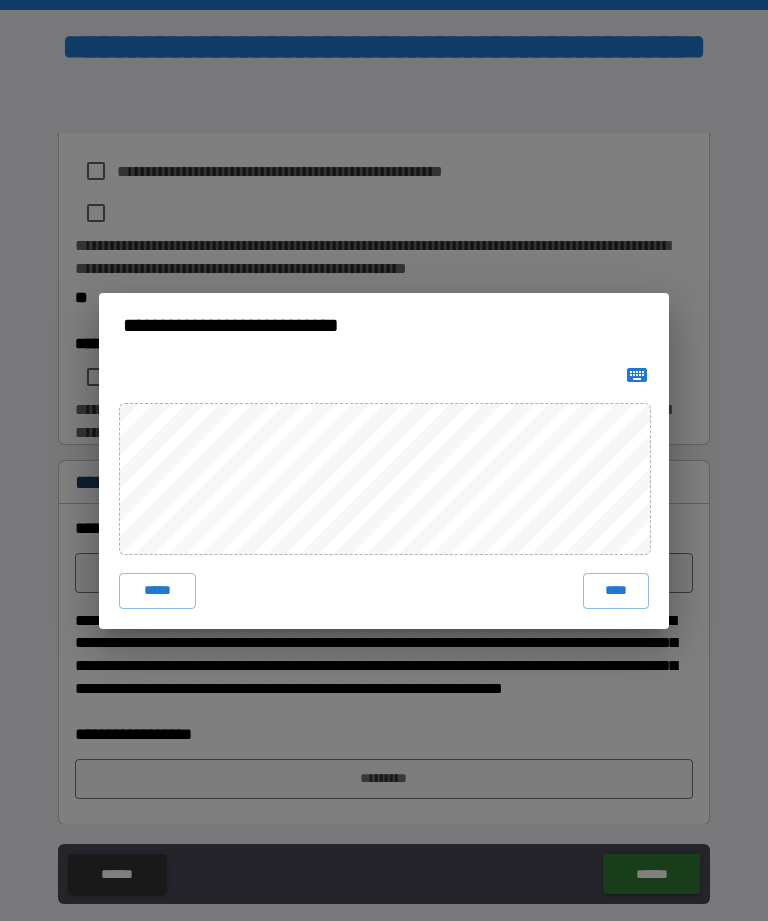 click on "****" at bounding box center (616, 591) 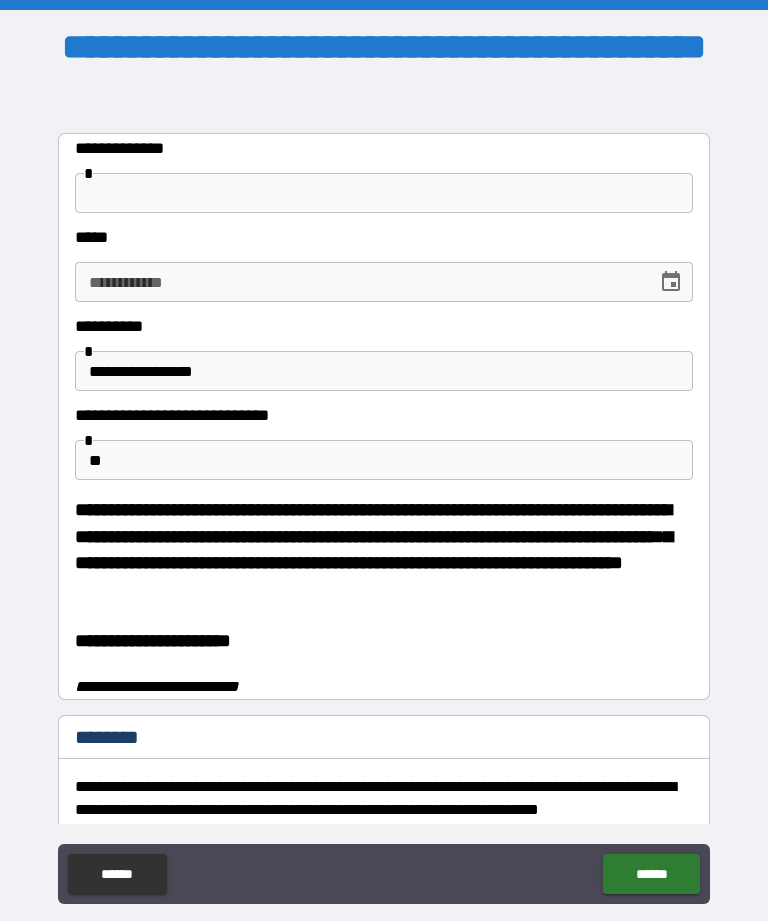 scroll, scrollTop: 0, scrollLeft: 0, axis: both 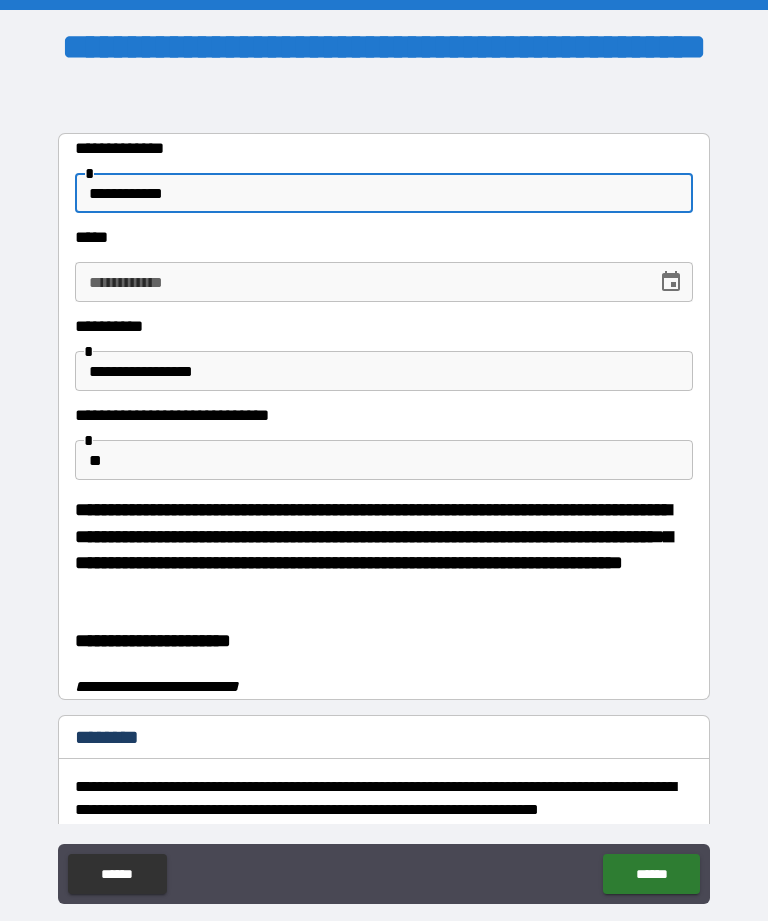 type on "**********" 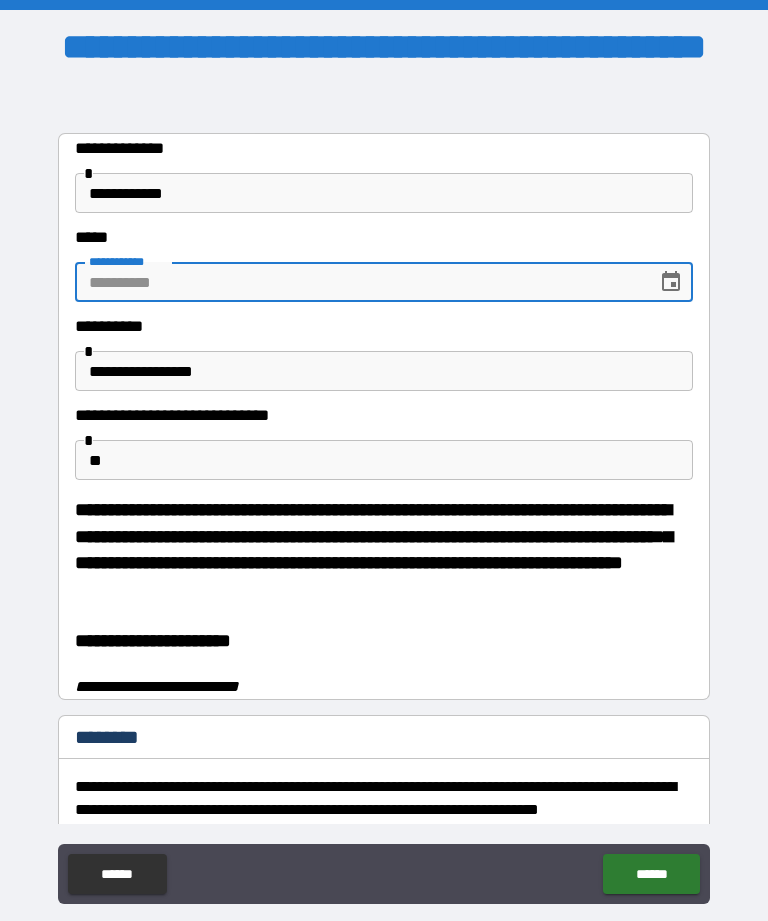 click on "**********" at bounding box center [384, 282] 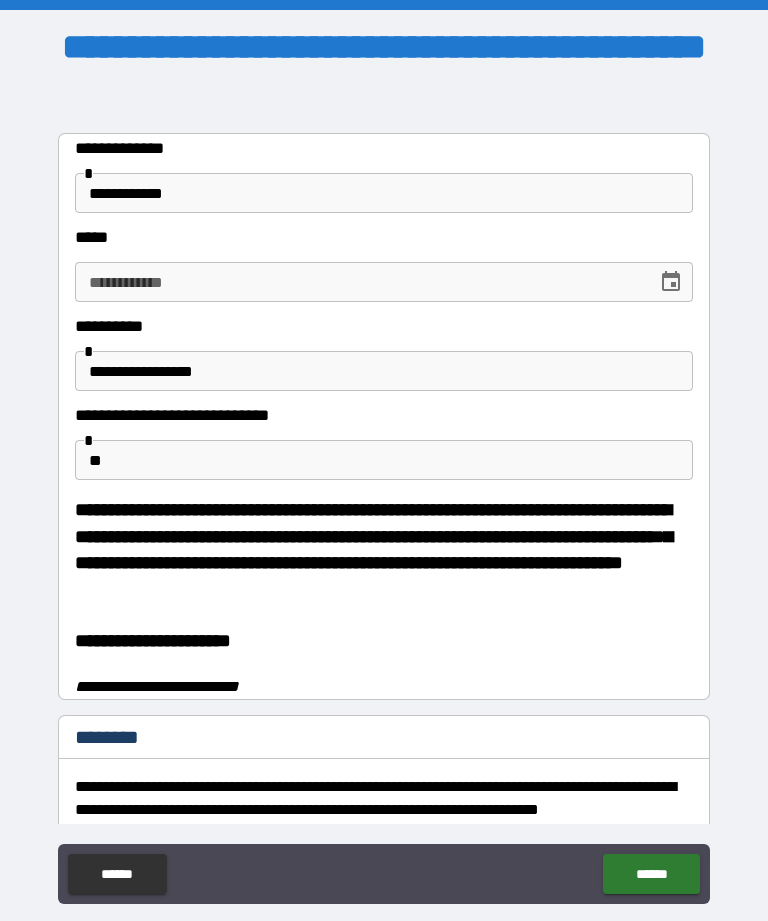 click on "**********" at bounding box center [384, 282] 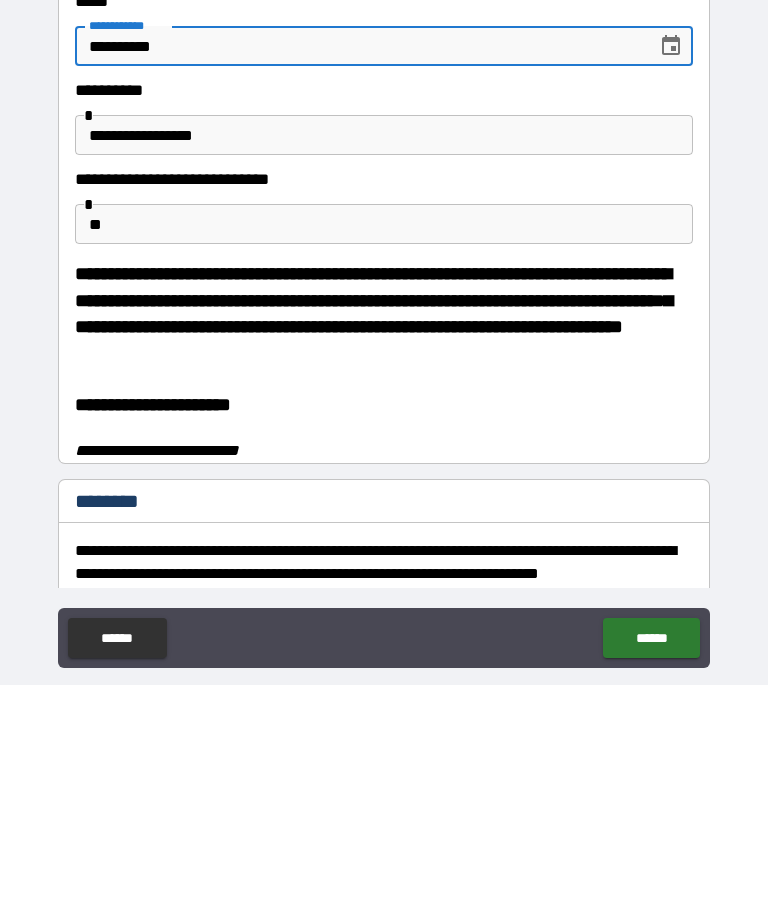 type on "**********" 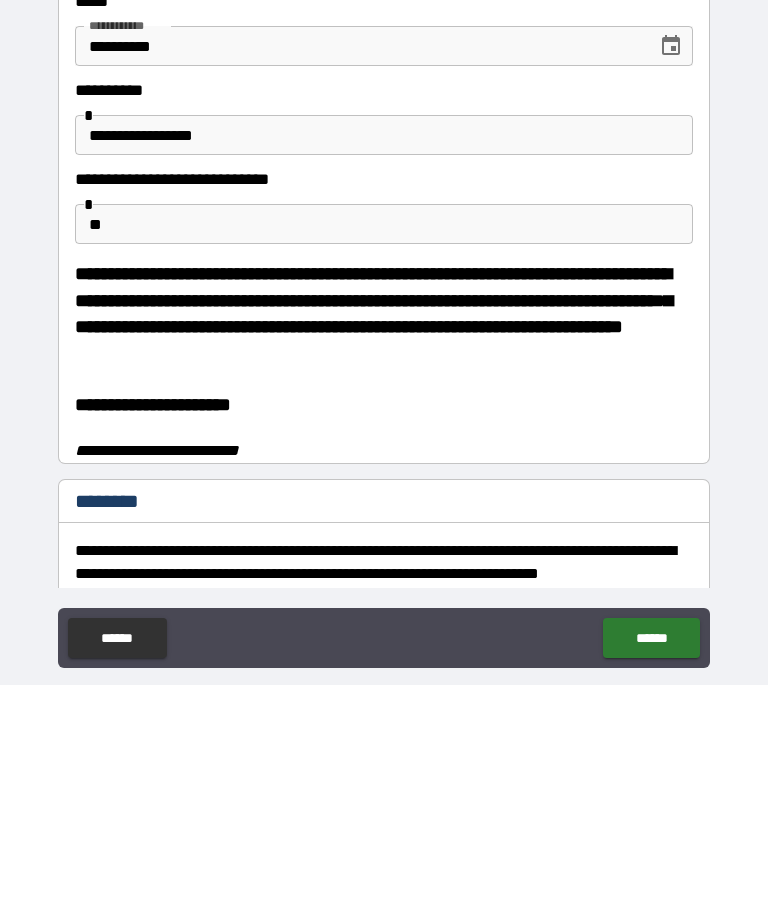 scroll, scrollTop: 64, scrollLeft: 0, axis: vertical 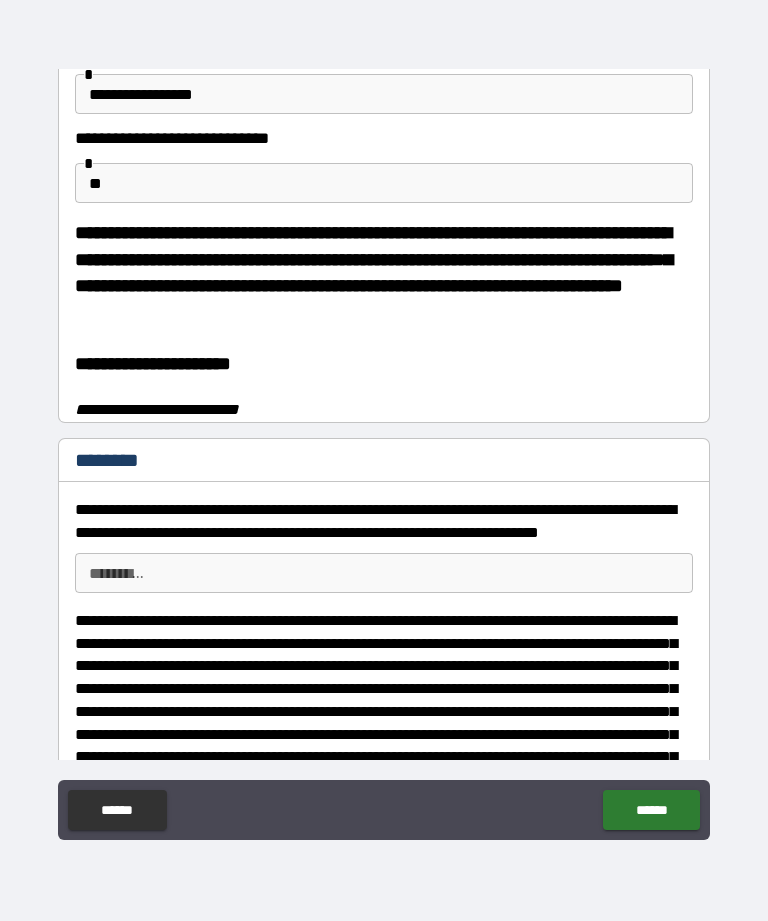 click on "********   * ********   *" at bounding box center (384, 573) 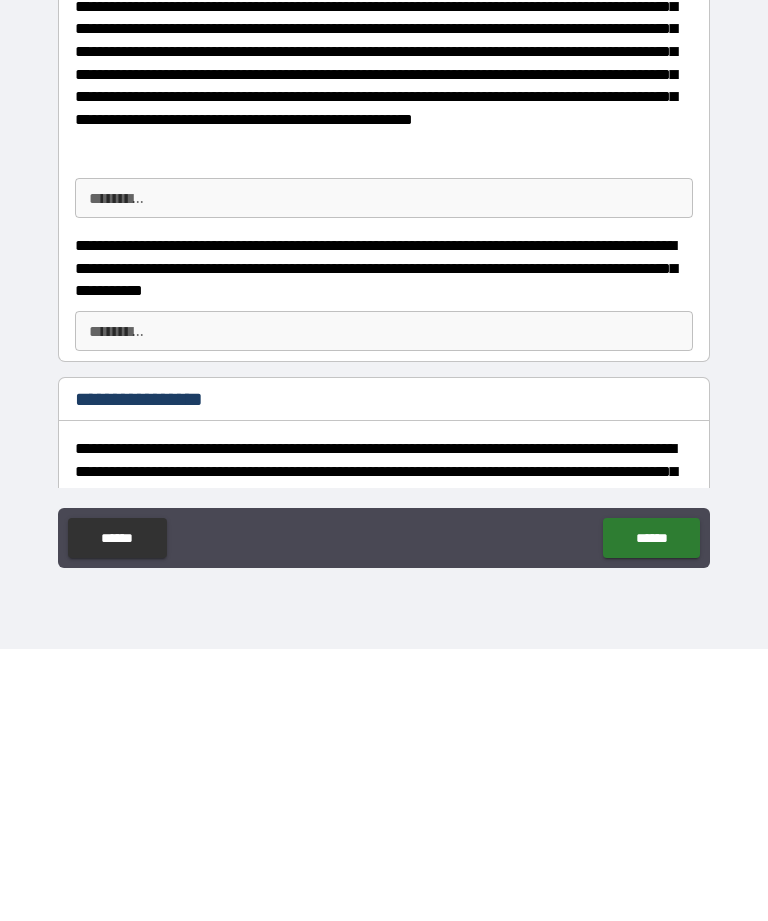 scroll, scrollTop: 709, scrollLeft: 0, axis: vertical 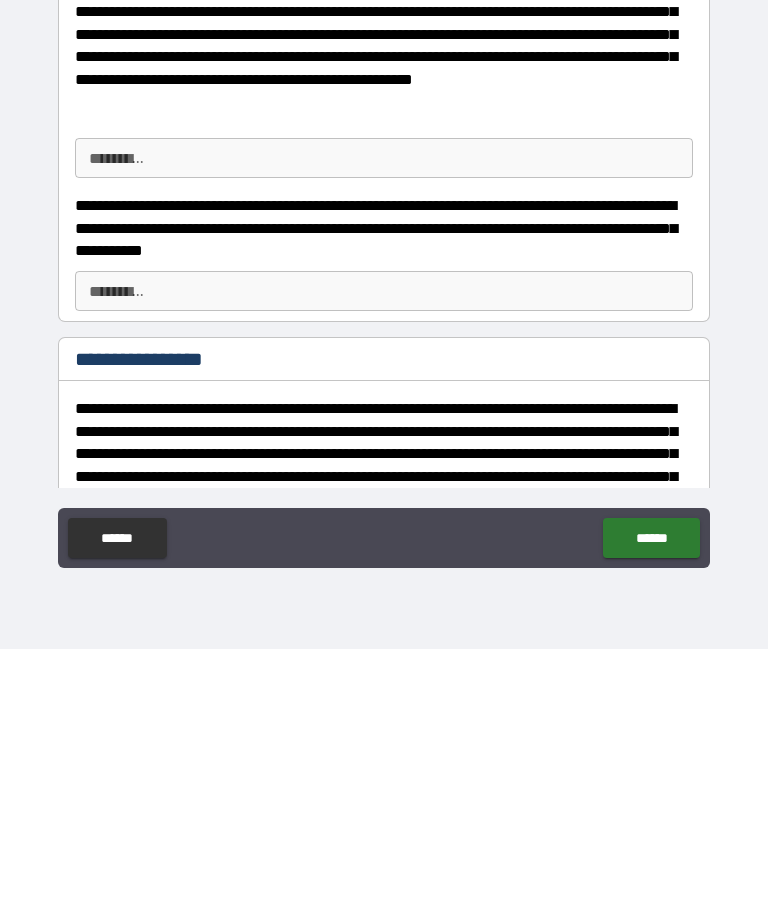 type on "***" 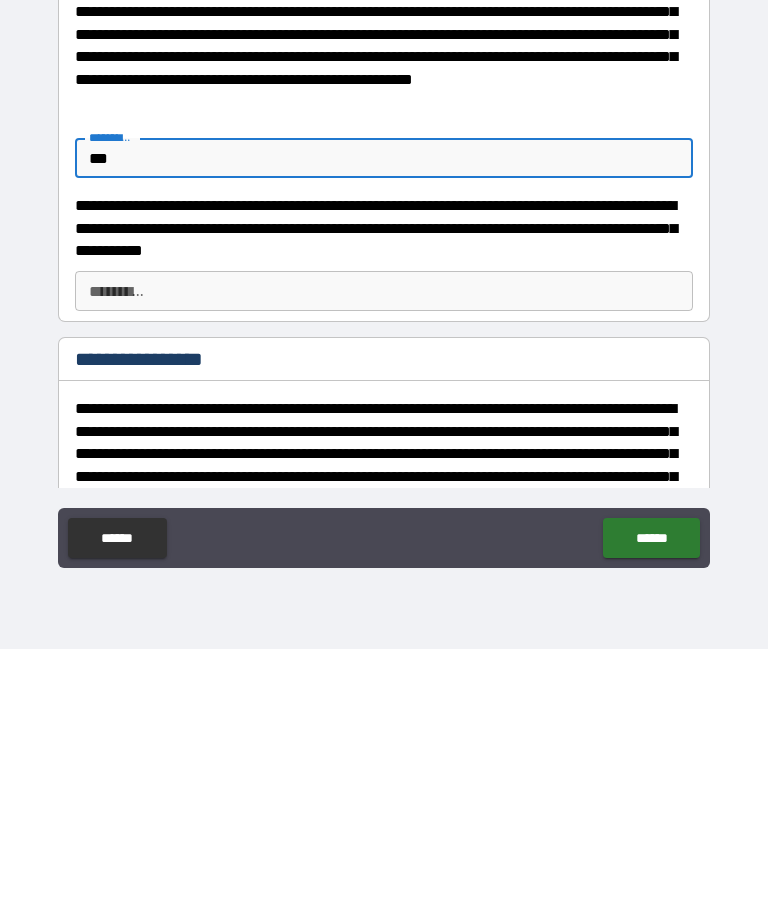 type on "***" 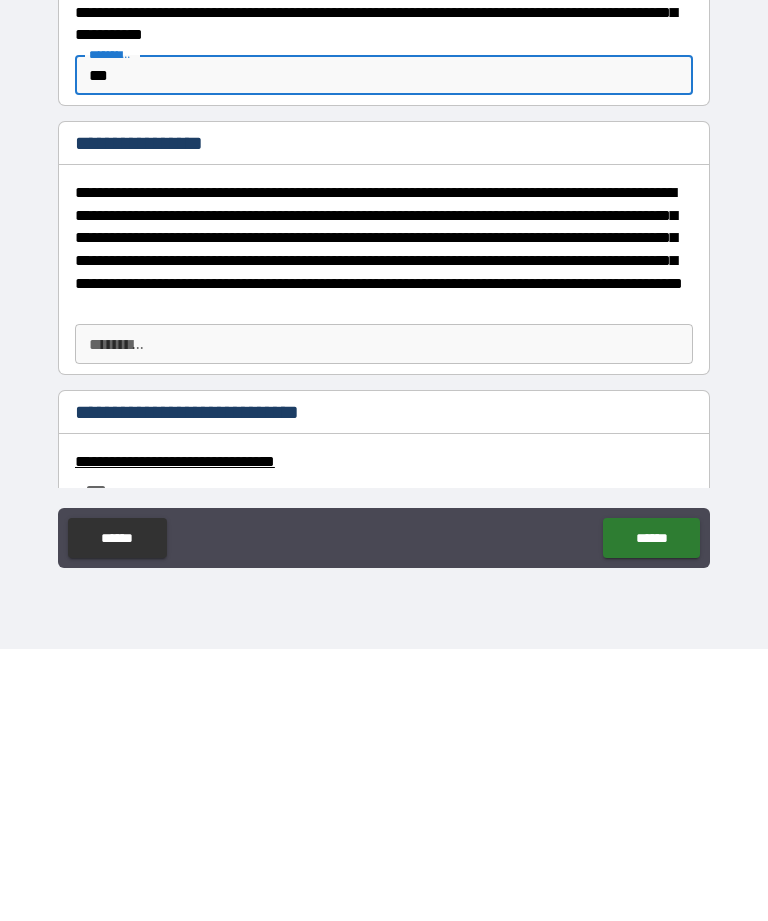scroll, scrollTop: 924, scrollLeft: 0, axis: vertical 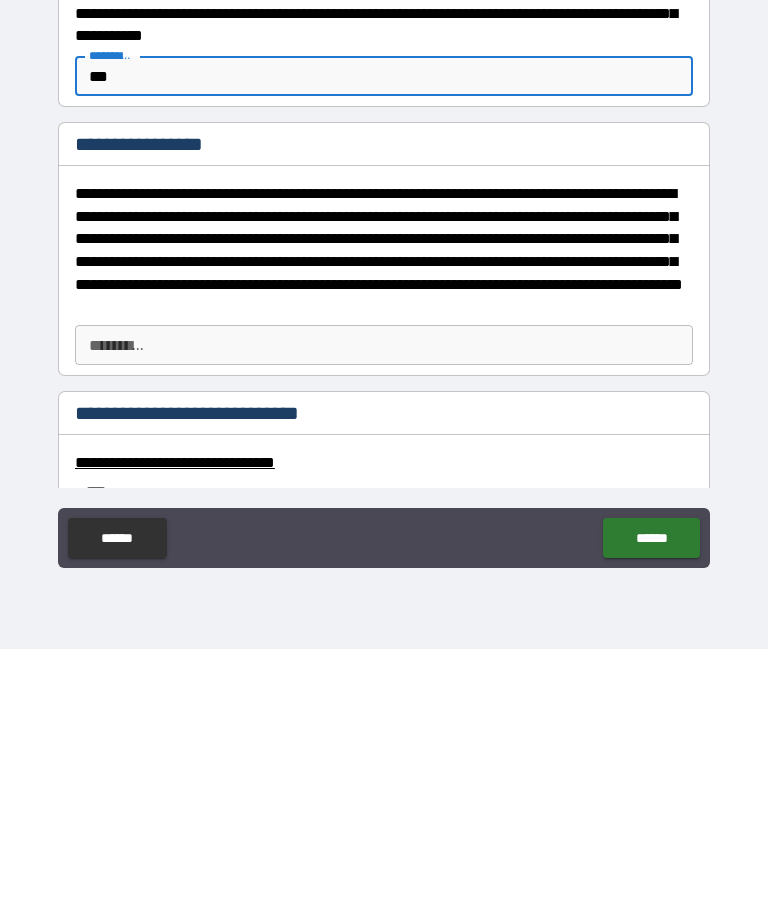 type on "***" 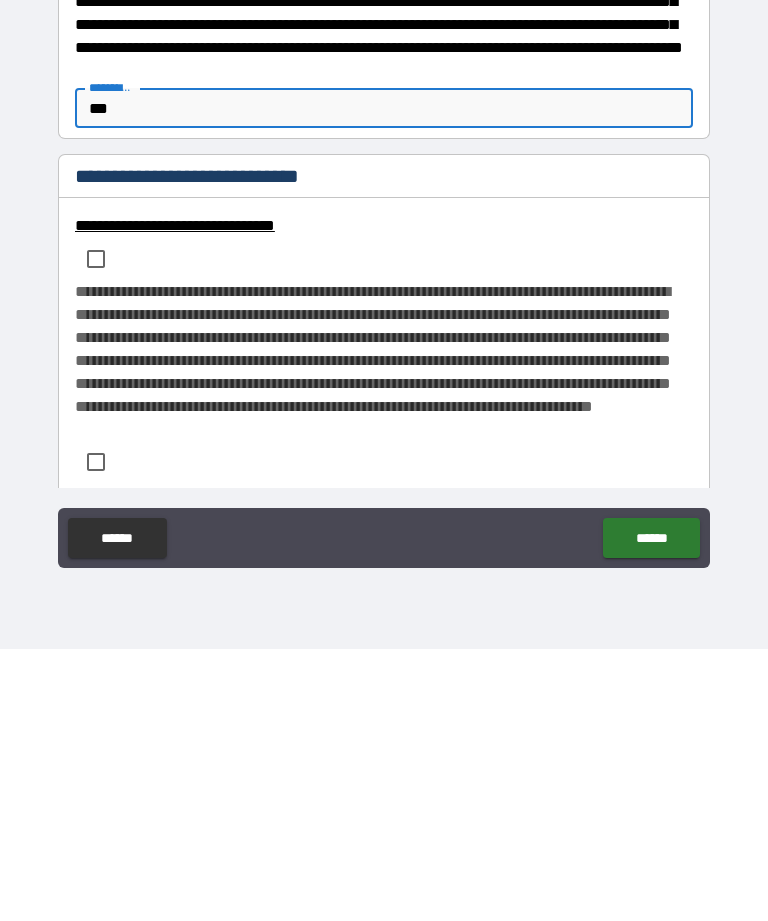scroll, scrollTop: 1176, scrollLeft: 0, axis: vertical 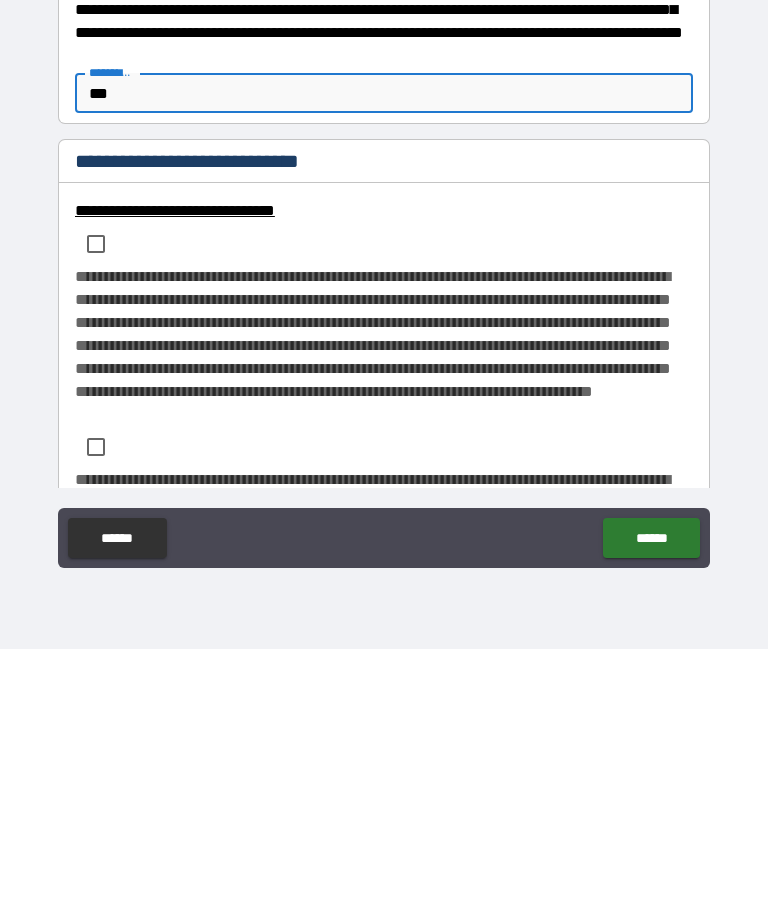 type on "***" 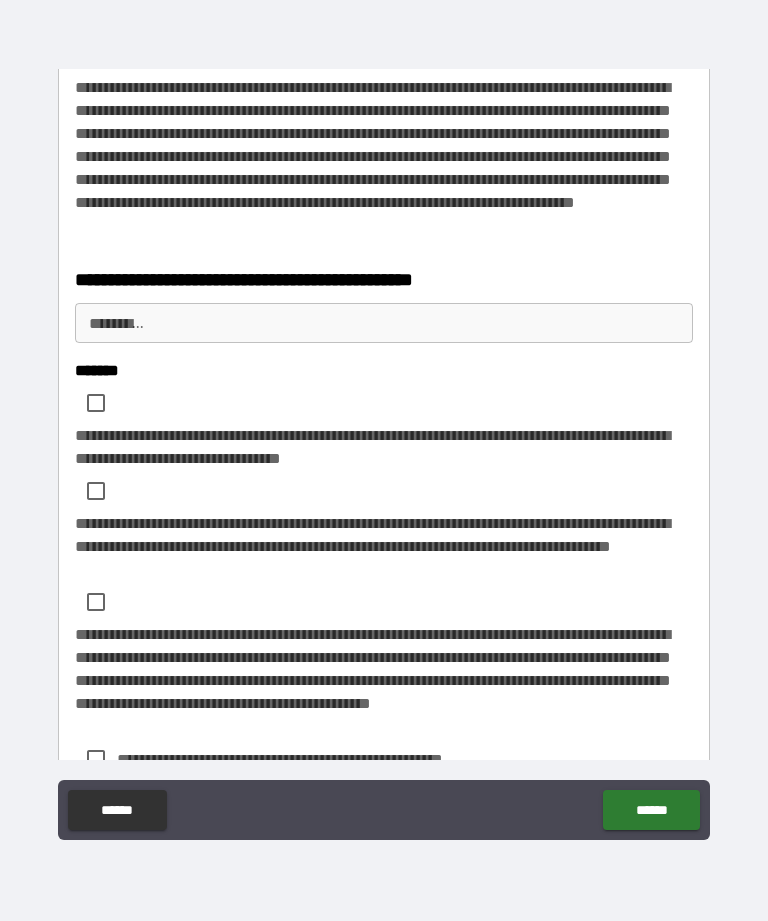 scroll, scrollTop: 1839, scrollLeft: 0, axis: vertical 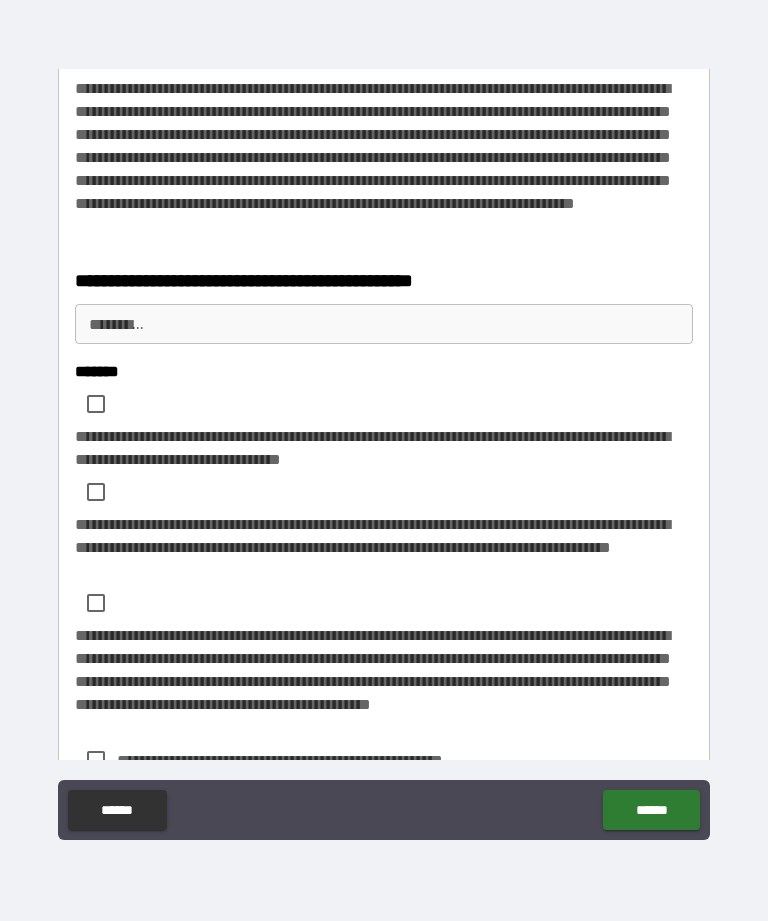 click on "********   * ********   *" at bounding box center (384, 324) 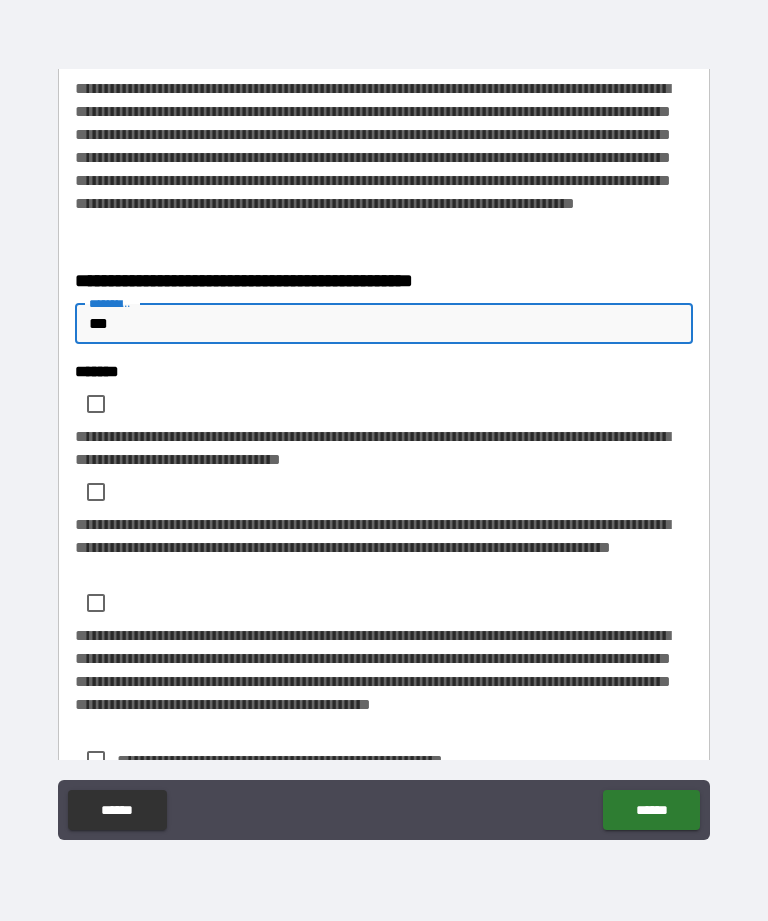 type on "***" 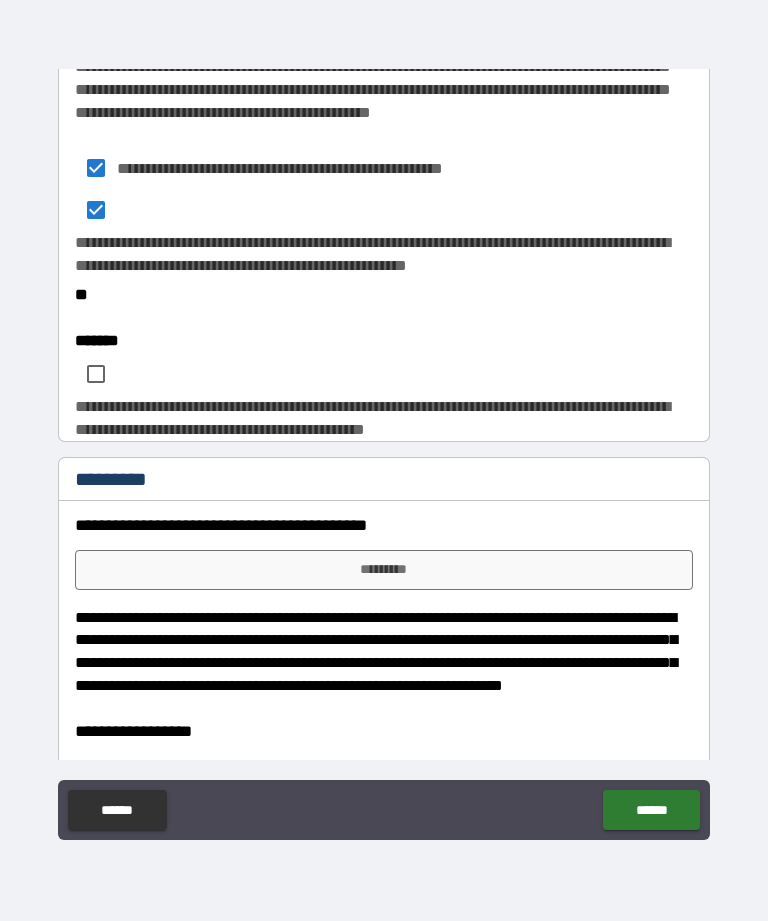 scroll, scrollTop: 2435, scrollLeft: 0, axis: vertical 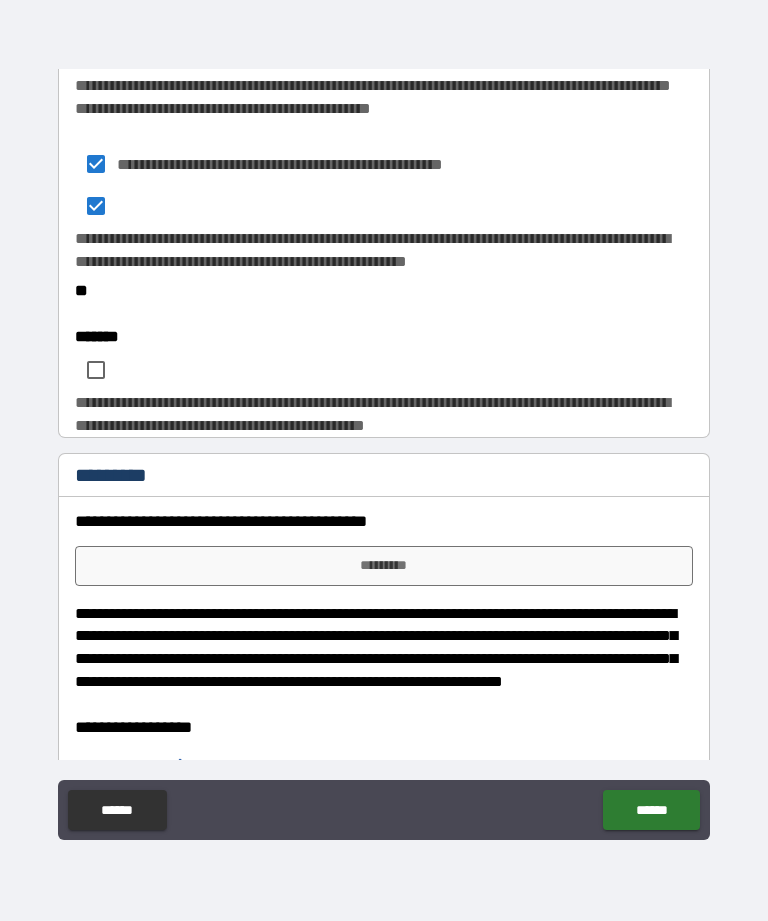 click on "*********" at bounding box center [384, 566] 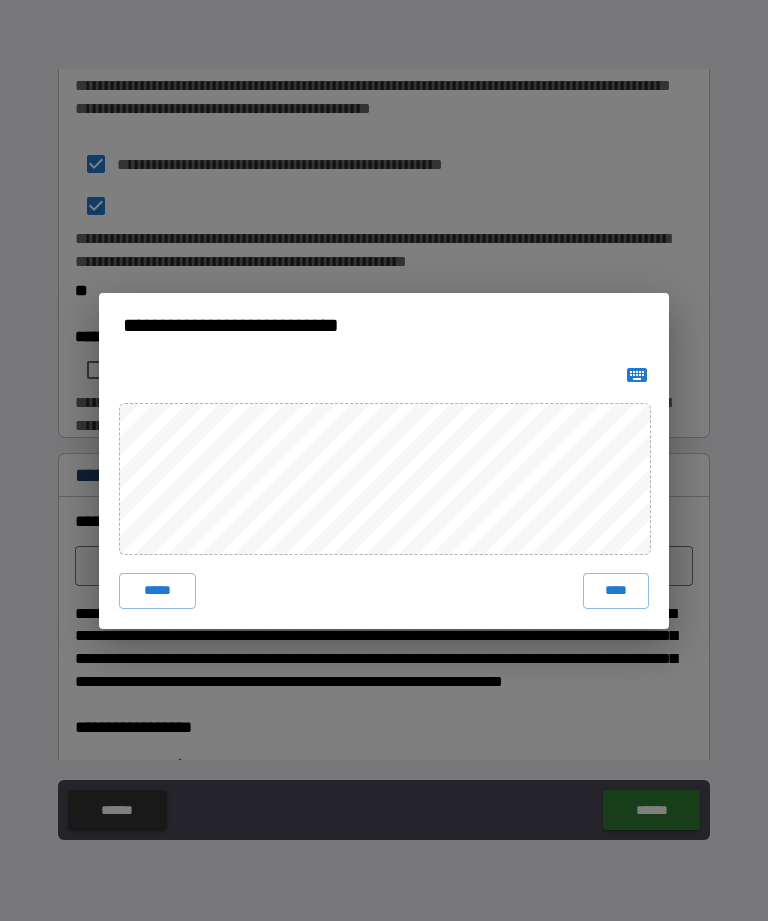 click on "****" at bounding box center [616, 591] 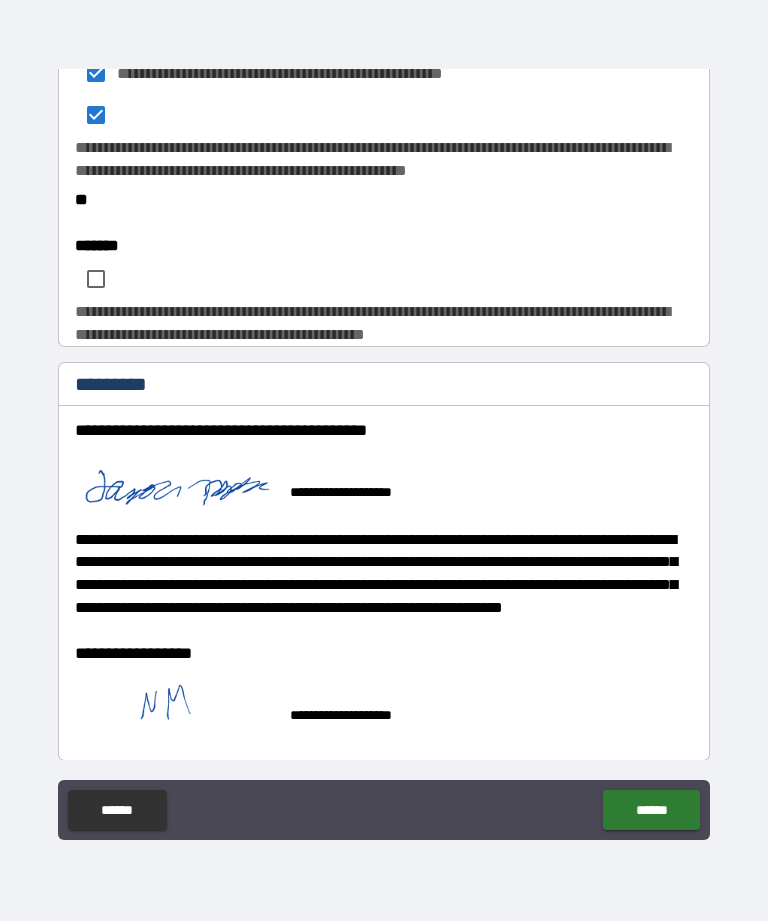 scroll, scrollTop: 2526, scrollLeft: 0, axis: vertical 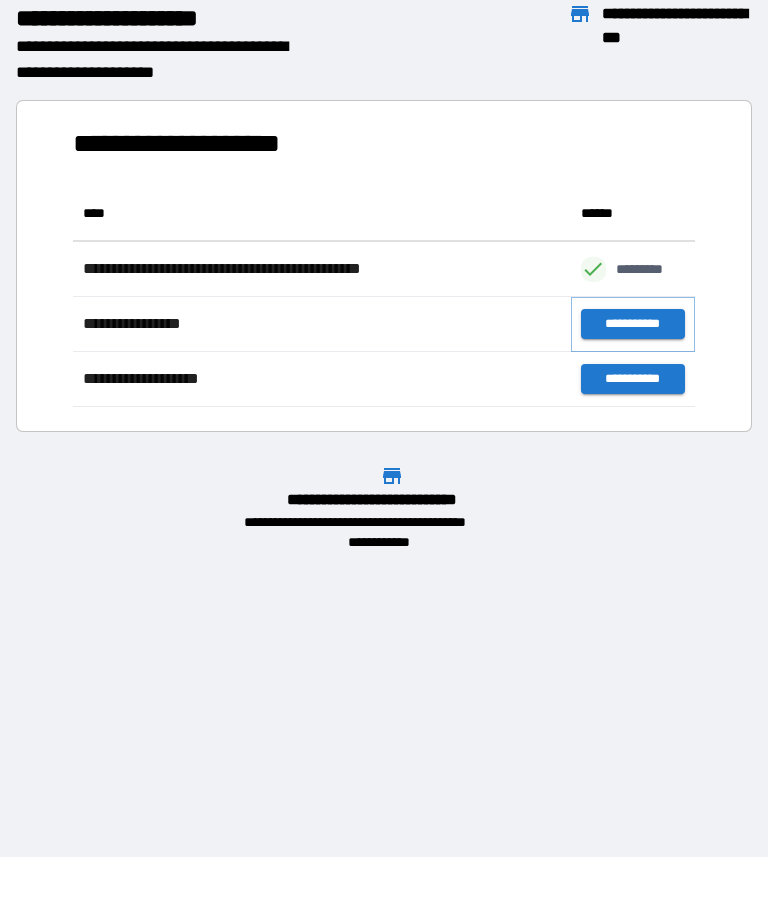 click on "**********" at bounding box center [633, 324] 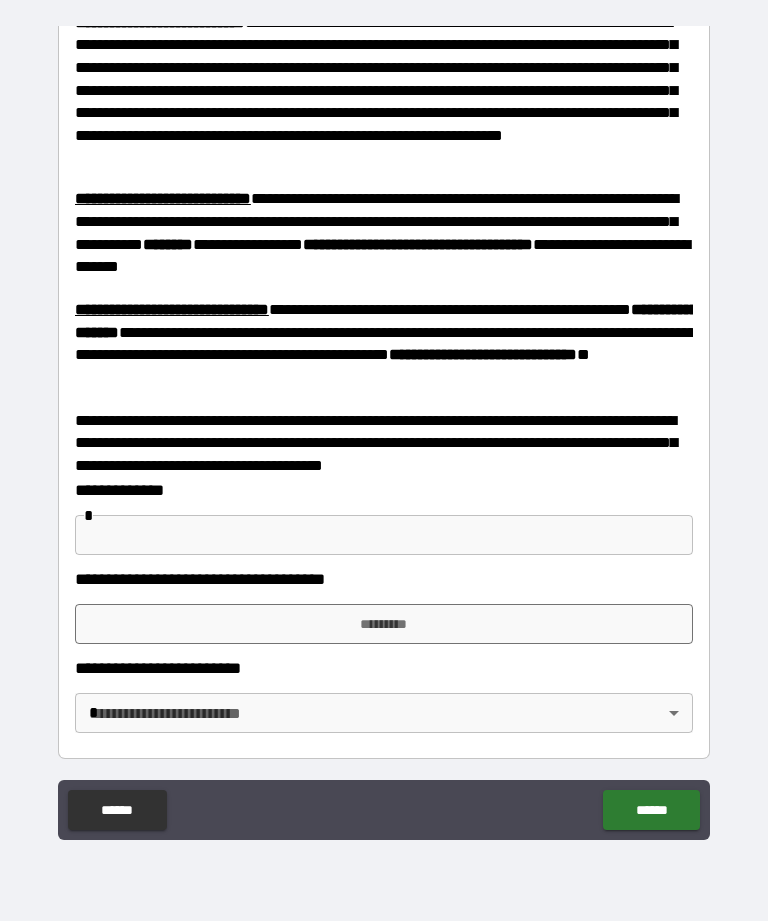 scroll, scrollTop: 838, scrollLeft: 0, axis: vertical 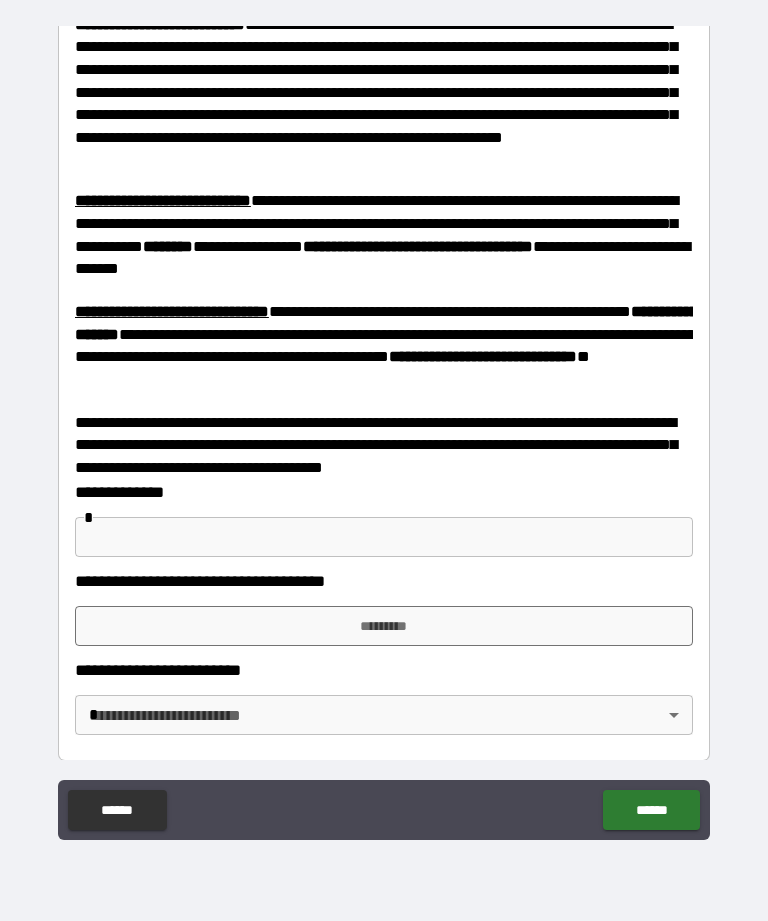 click at bounding box center [384, 537] 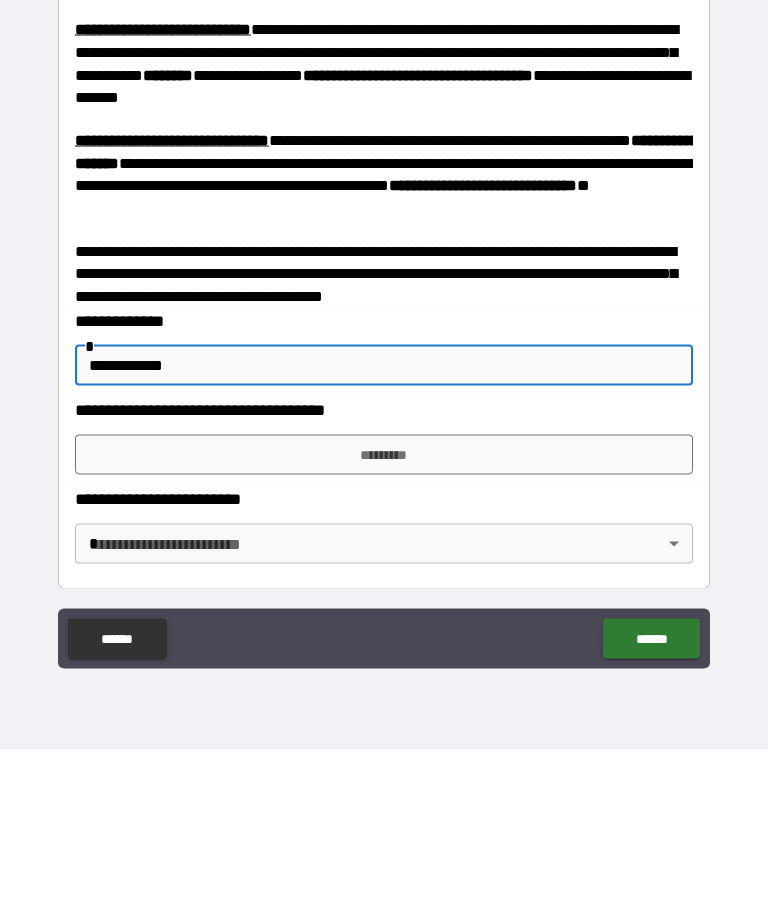 type on "**********" 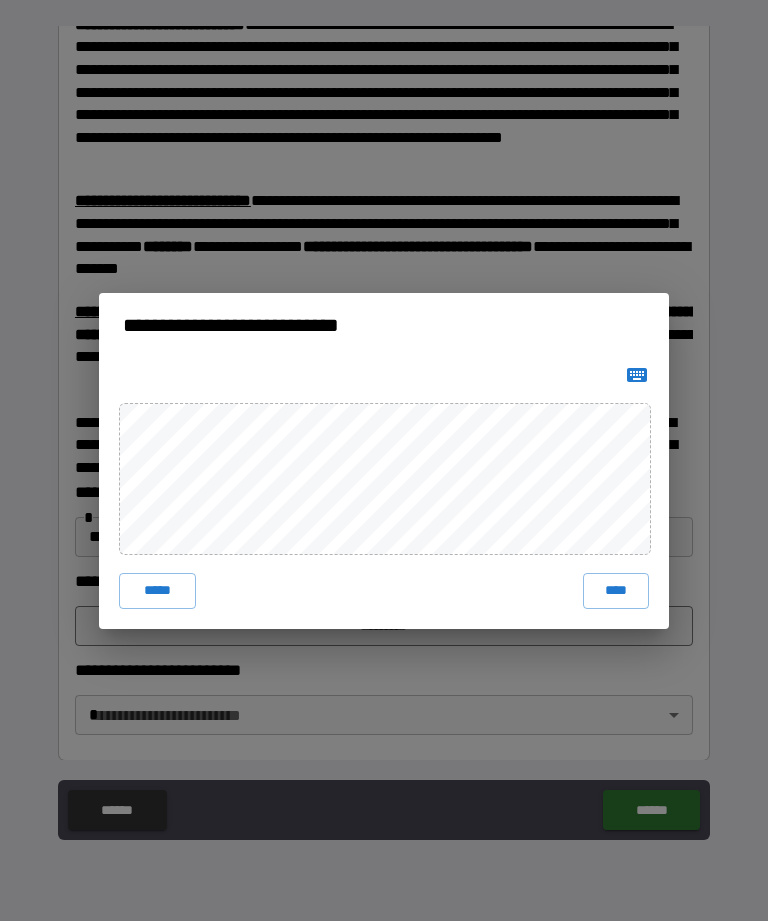 click at bounding box center (637, 375) 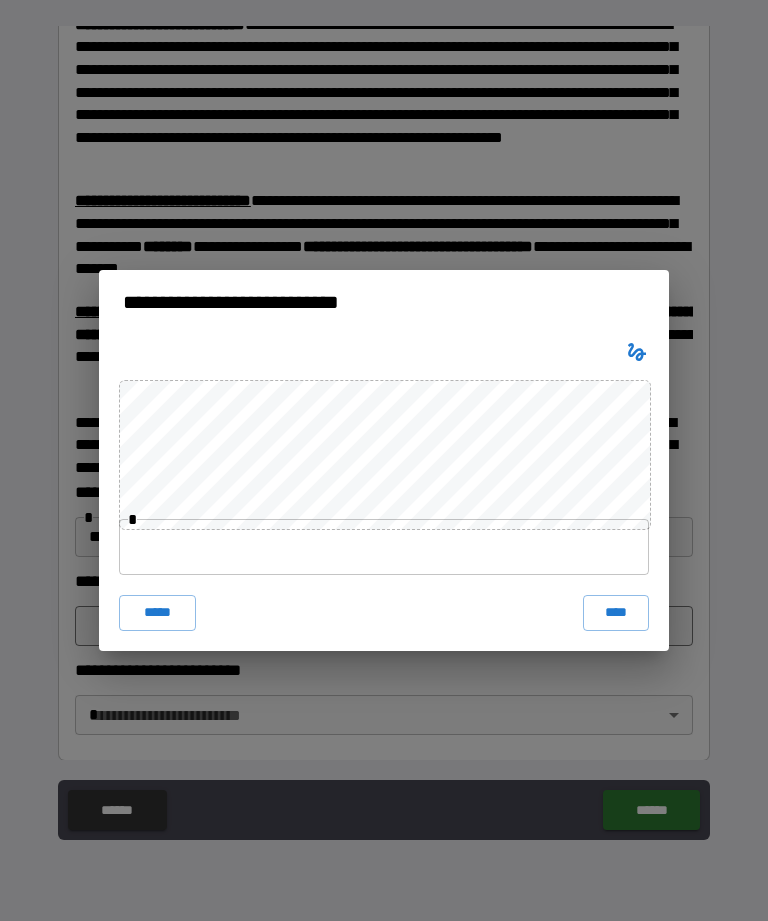 click at bounding box center [384, 547] 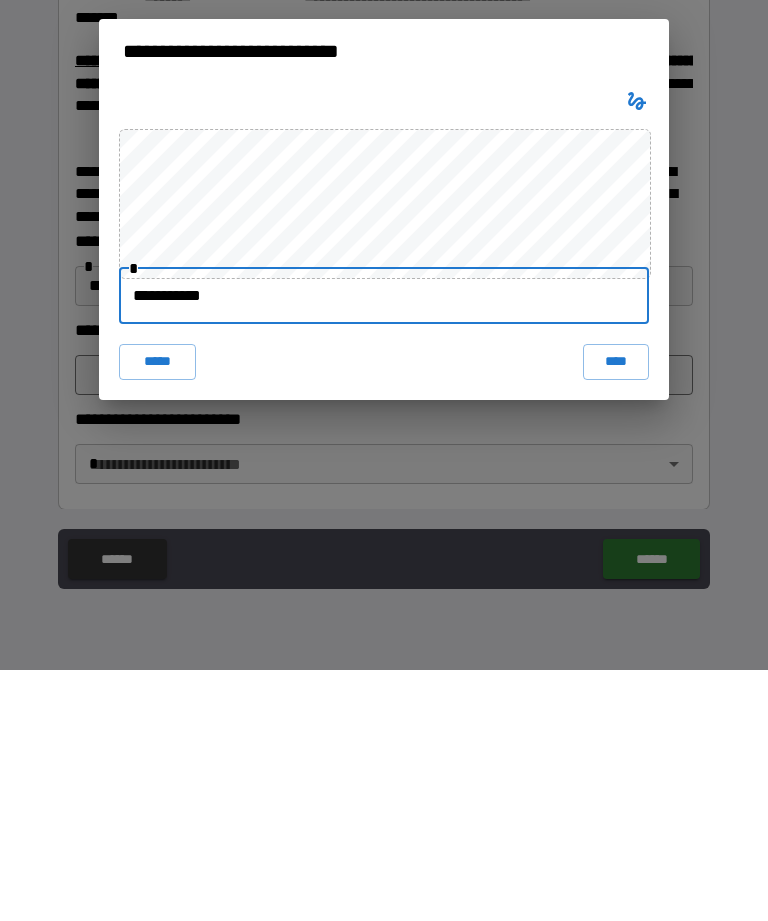 type on "**********" 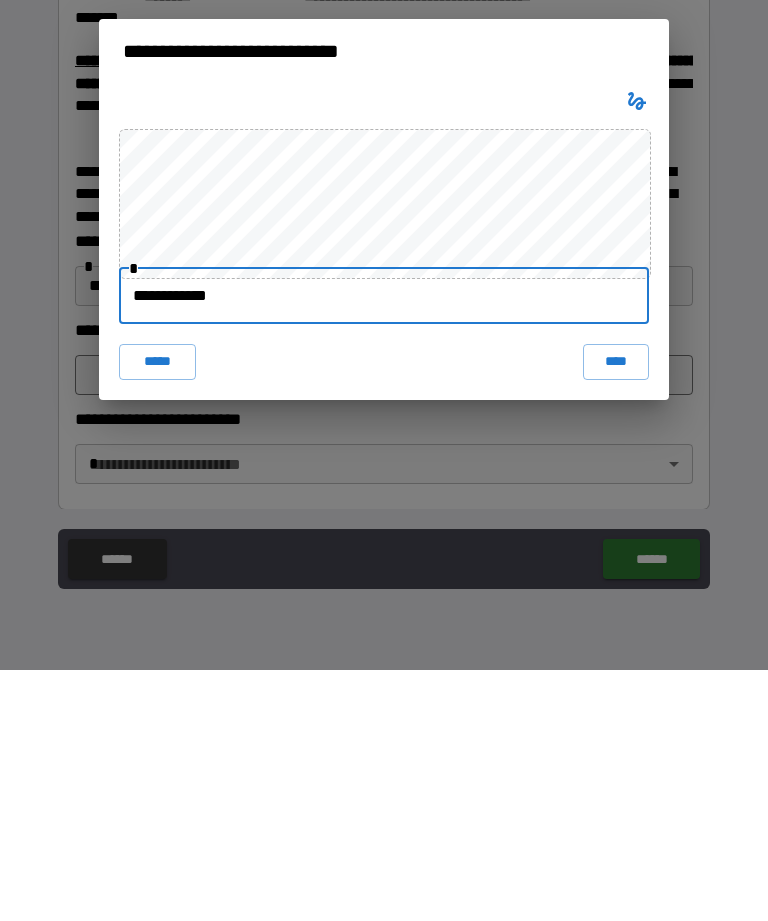 click on "****" at bounding box center [616, 613] 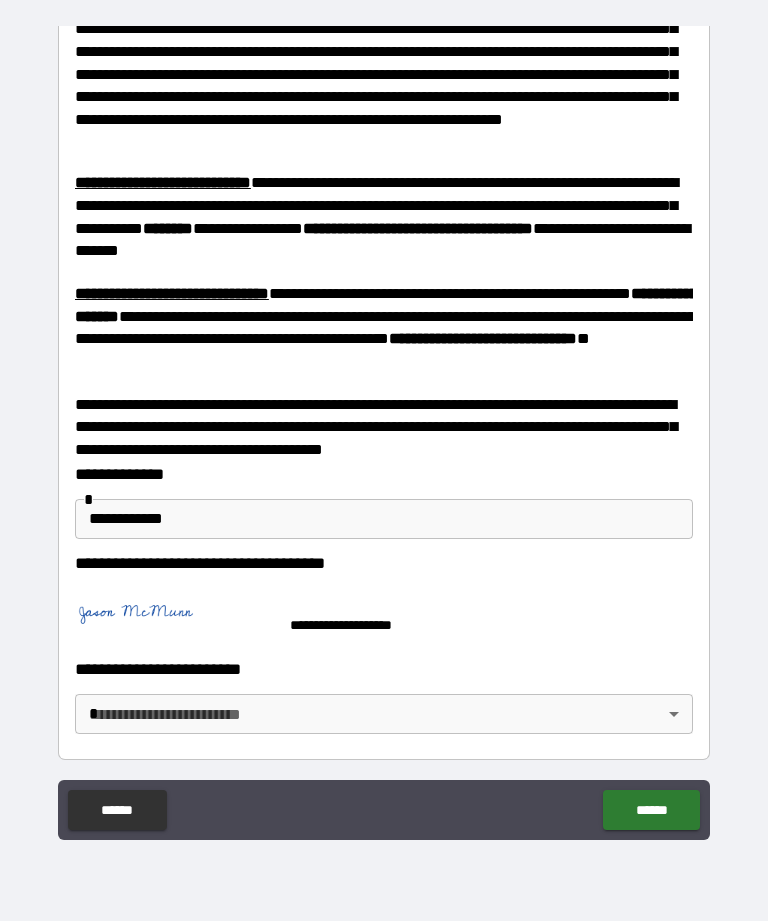 scroll, scrollTop: 855, scrollLeft: 0, axis: vertical 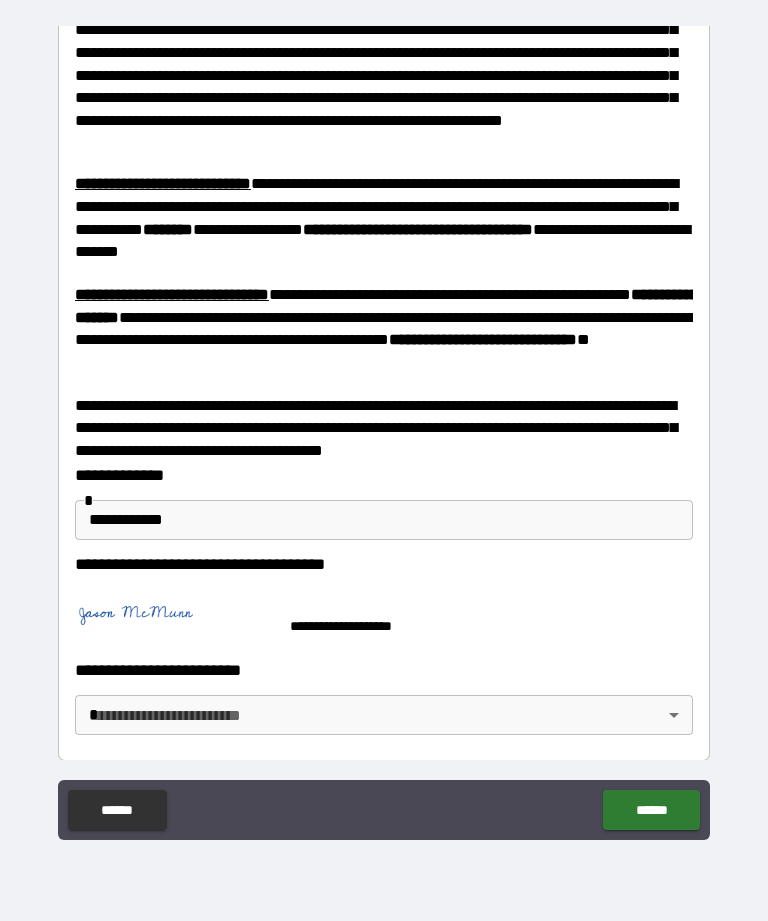 click on "**********" at bounding box center [384, 428] 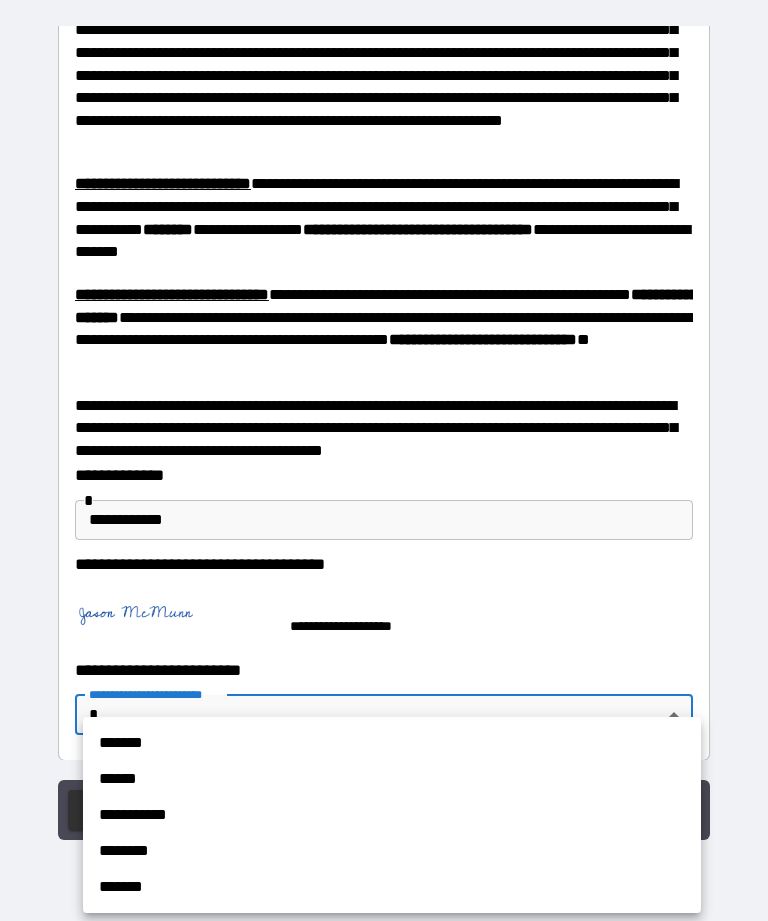 click on "*******" at bounding box center [392, 743] 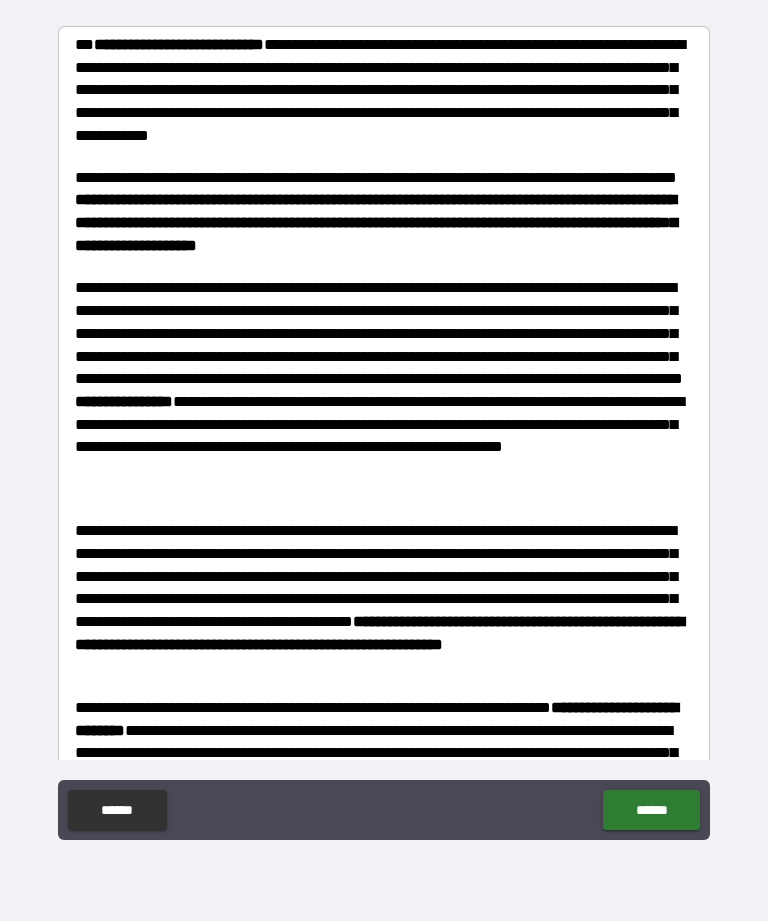 scroll, scrollTop: 0, scrollLeft: 0, axis: both 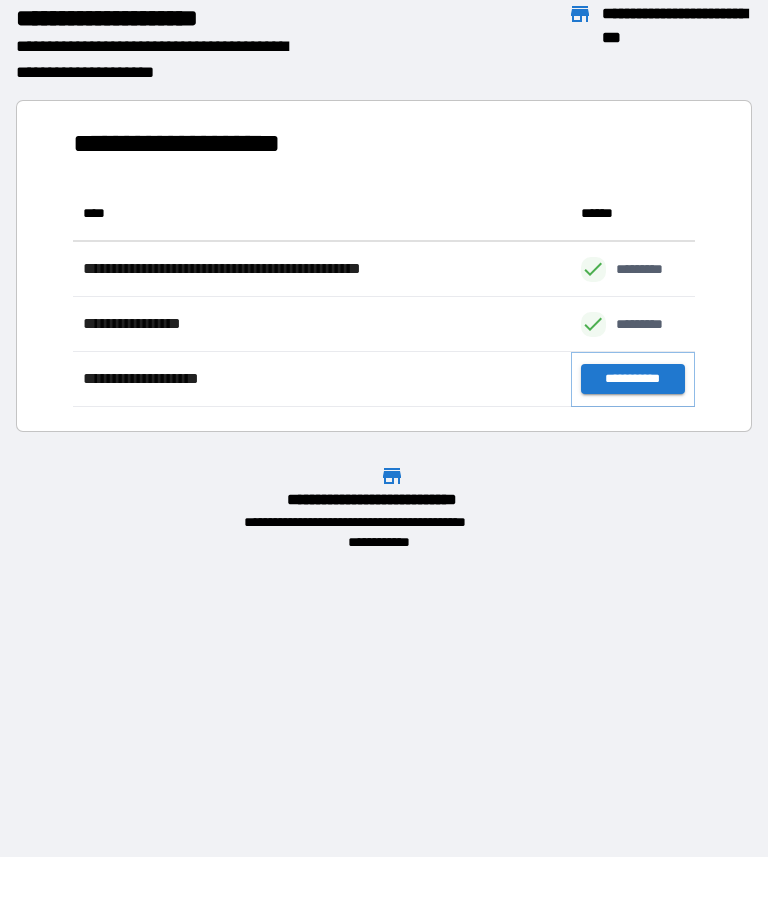click on "**********" at bounding box center (633, 379) 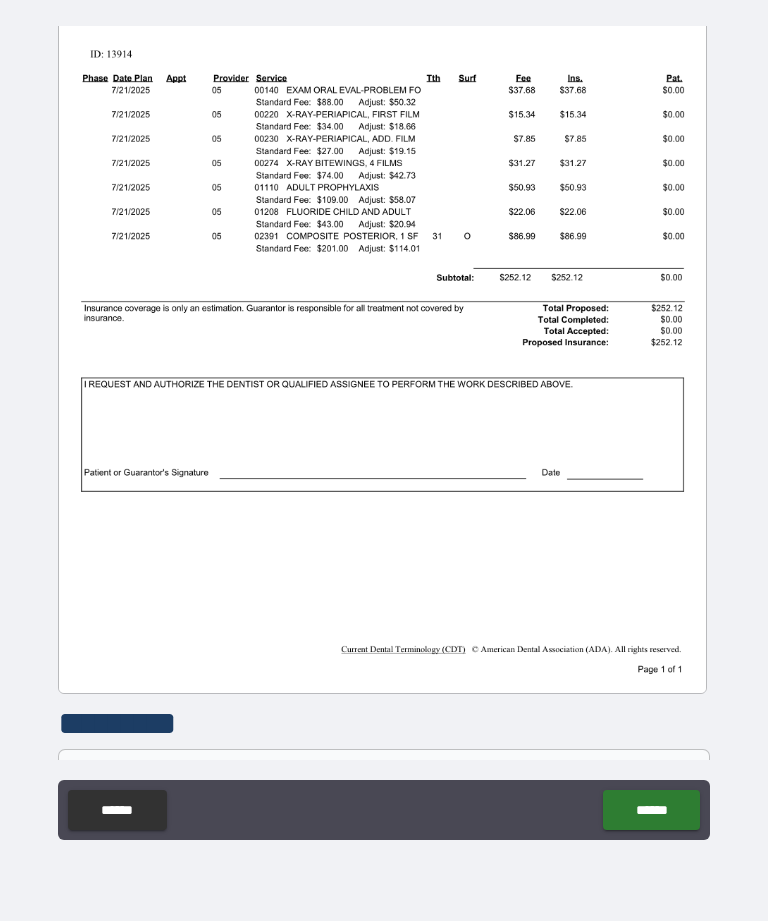 scroll, scrollTop: 204, scrollLeft: 0, axis: vertical 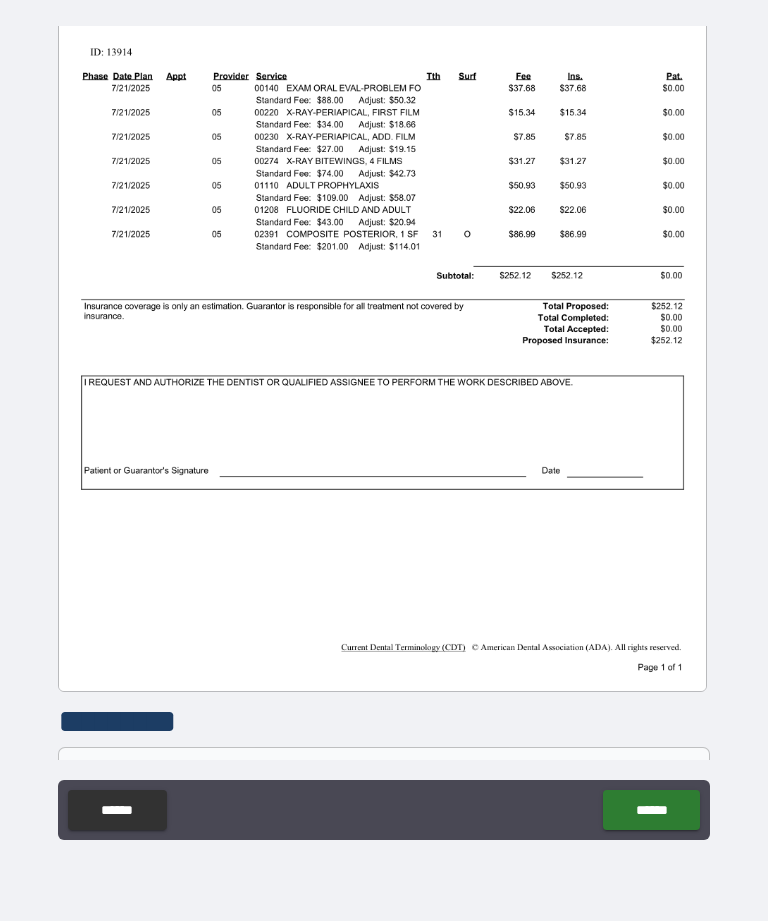 click at bounding box center [383, 272] 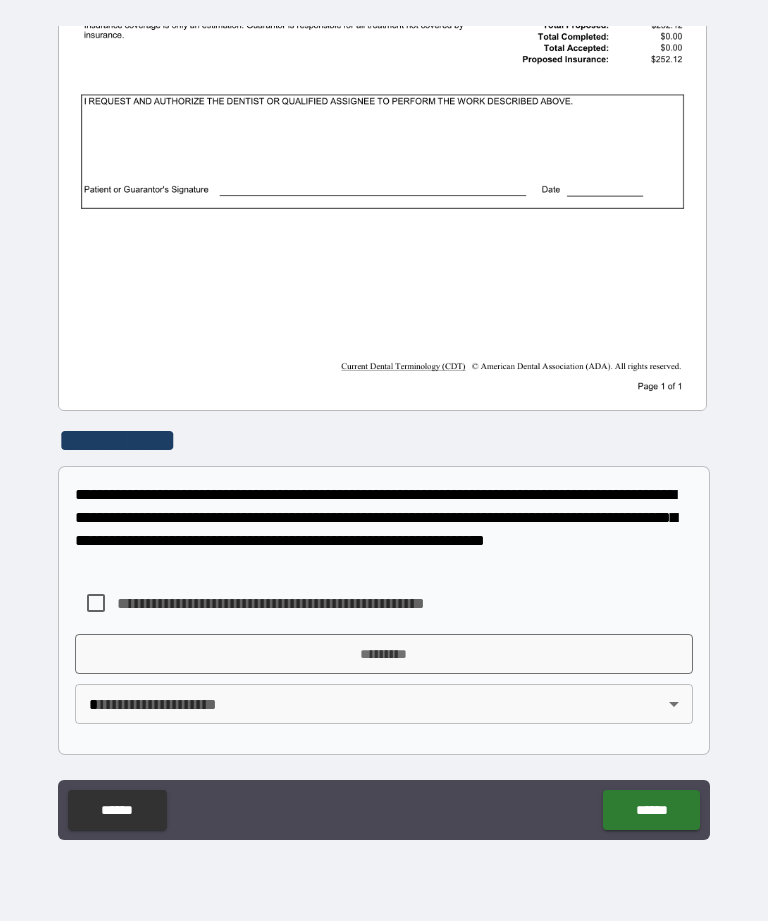 scroll, scrollTop: 485, scrollLeft: 0, axis: vertical 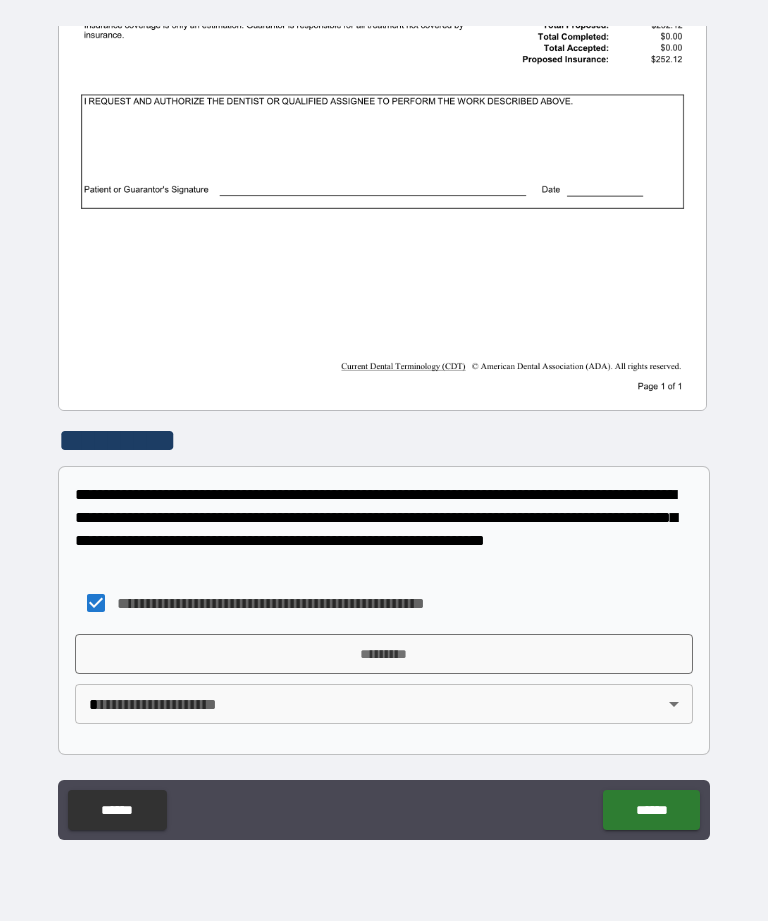 click on "*********" at bounding box center [384, 654] 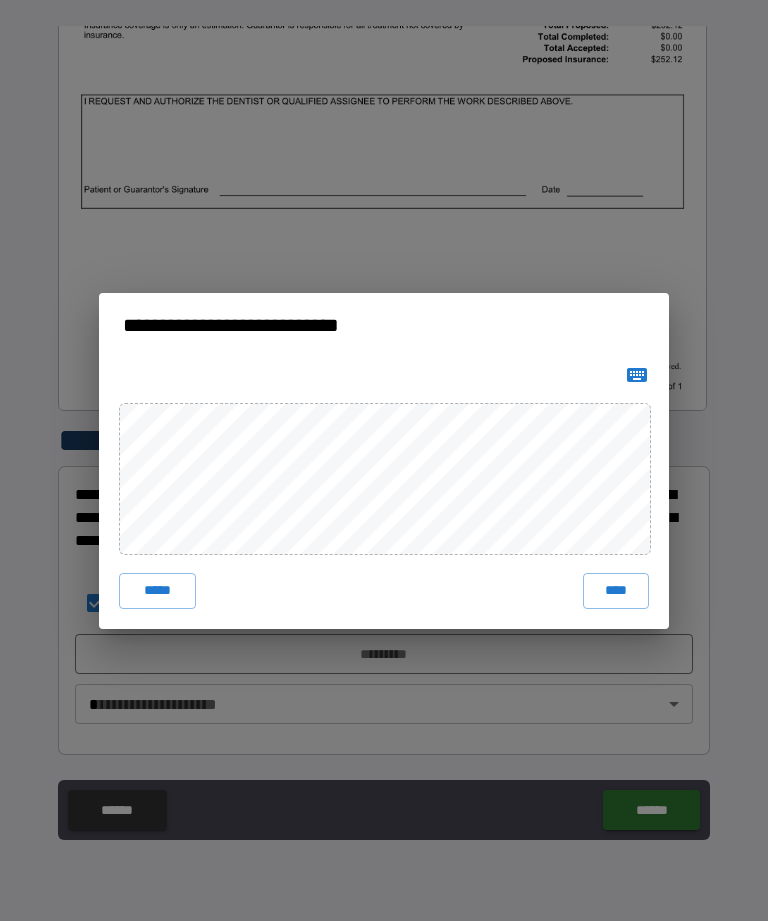 click 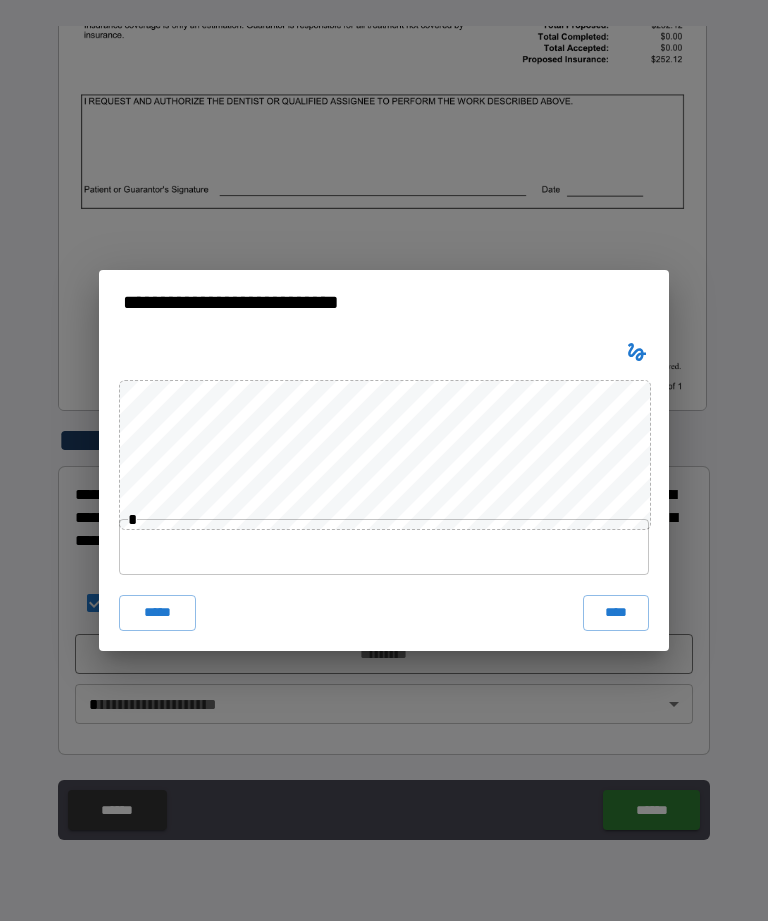 click at bounding box center (384, 547) 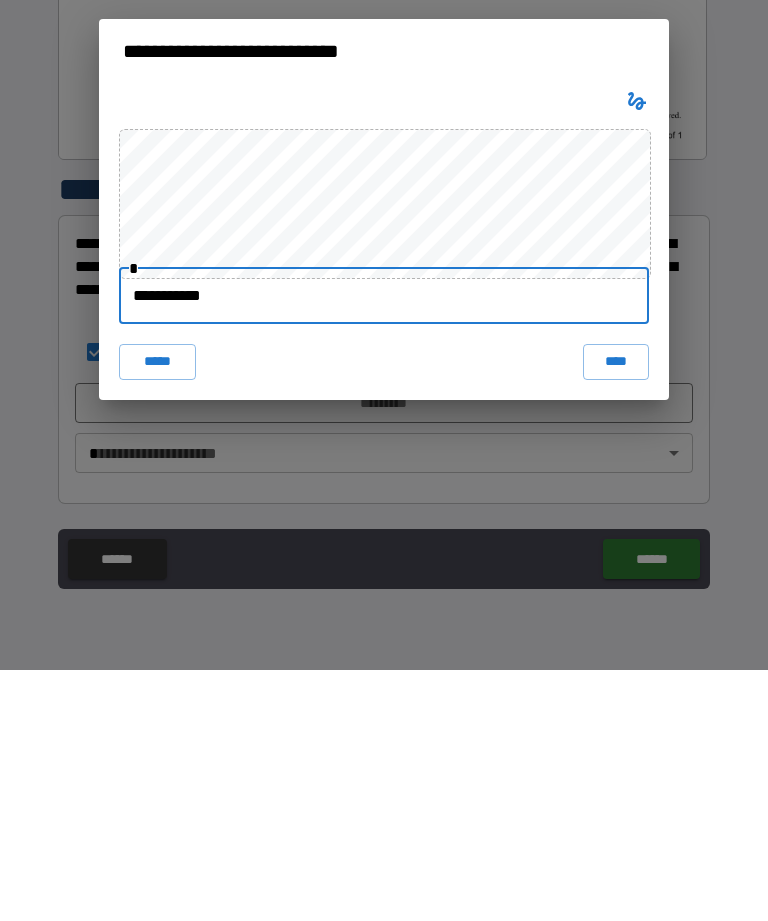 type on "**********" 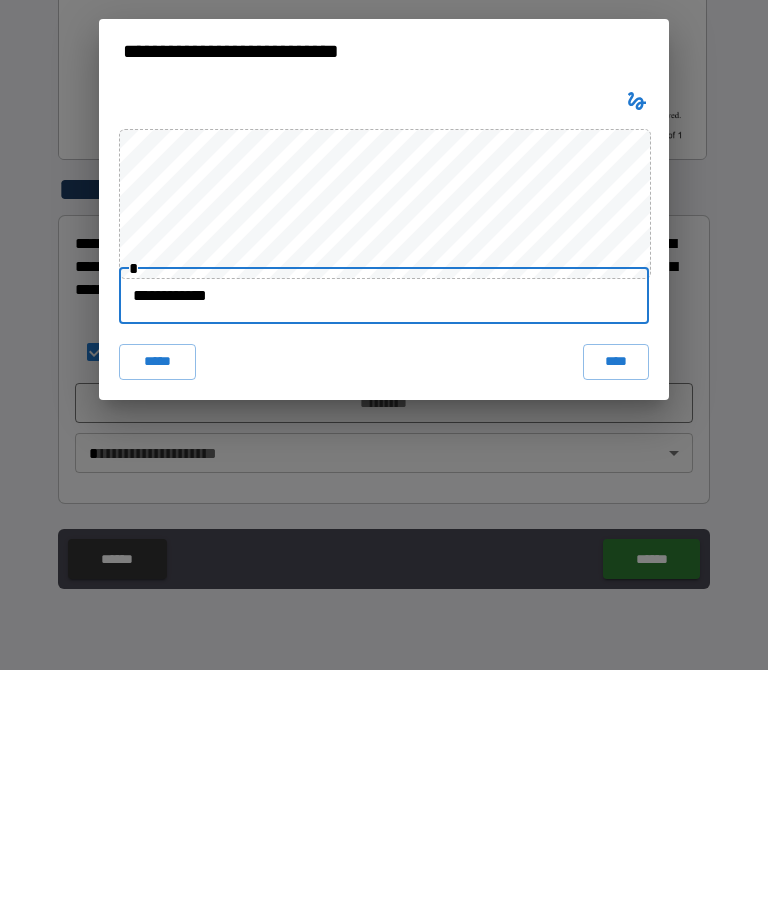click on "****" at bounding box center (616, 613) 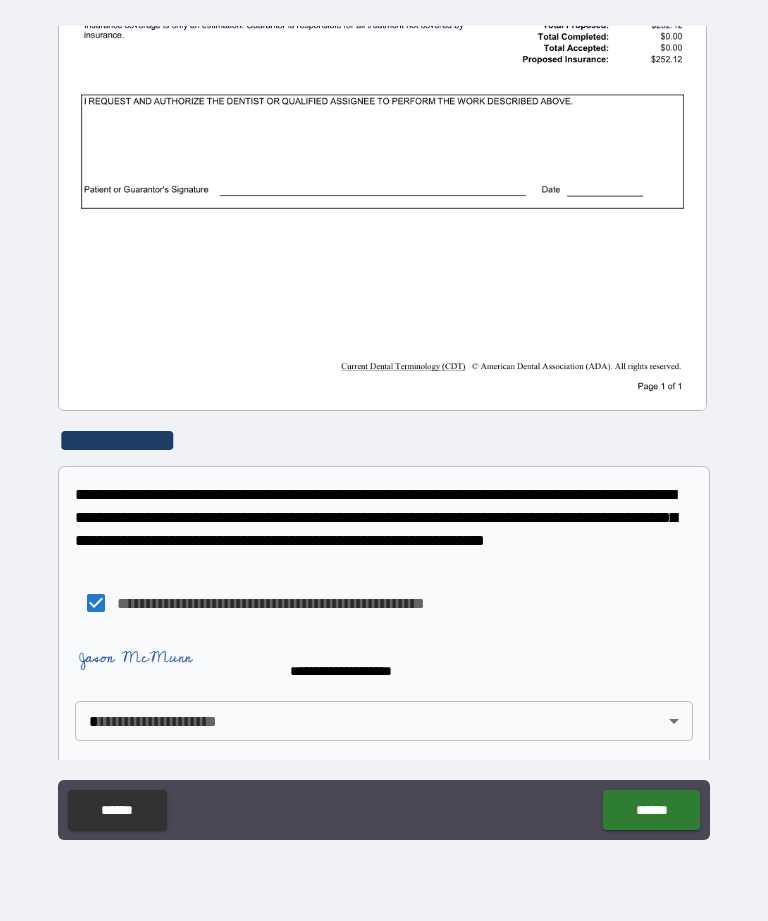click on "**********" at bounding box center [384, 428] 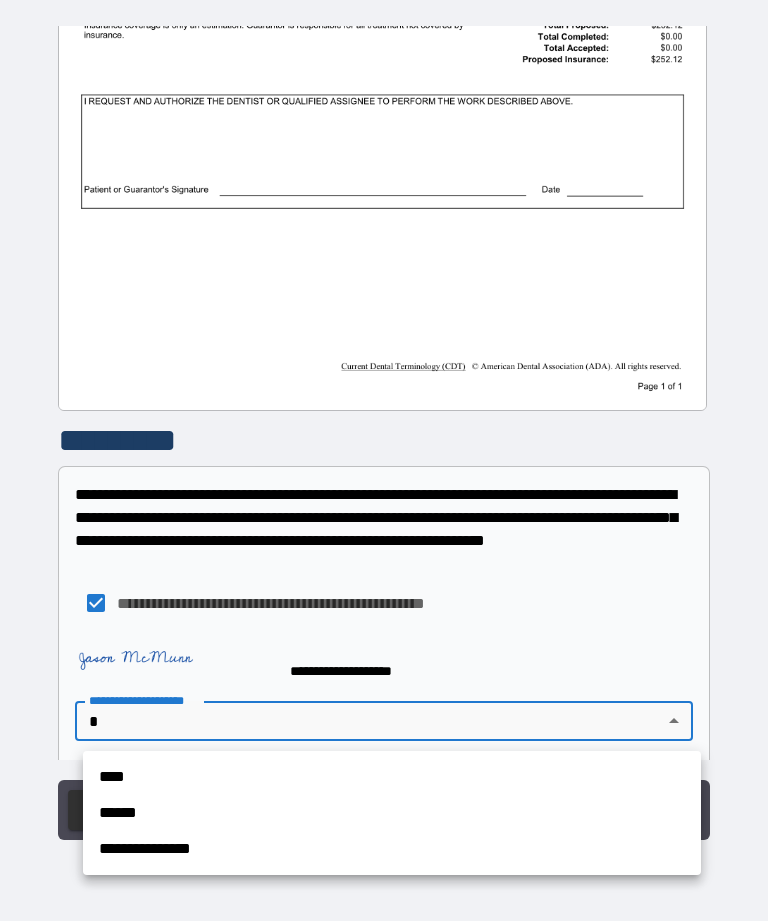 click on "****" at bounding box center (392, 777) 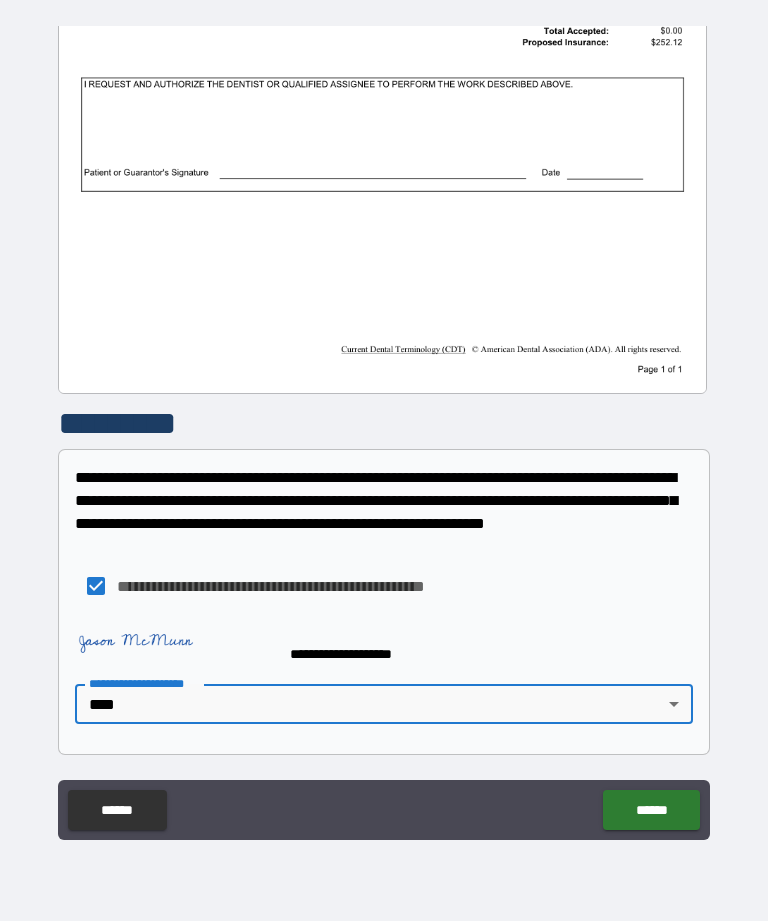 scroll, scrollTop: 502, scrollLeft: 0, axis: vertical 